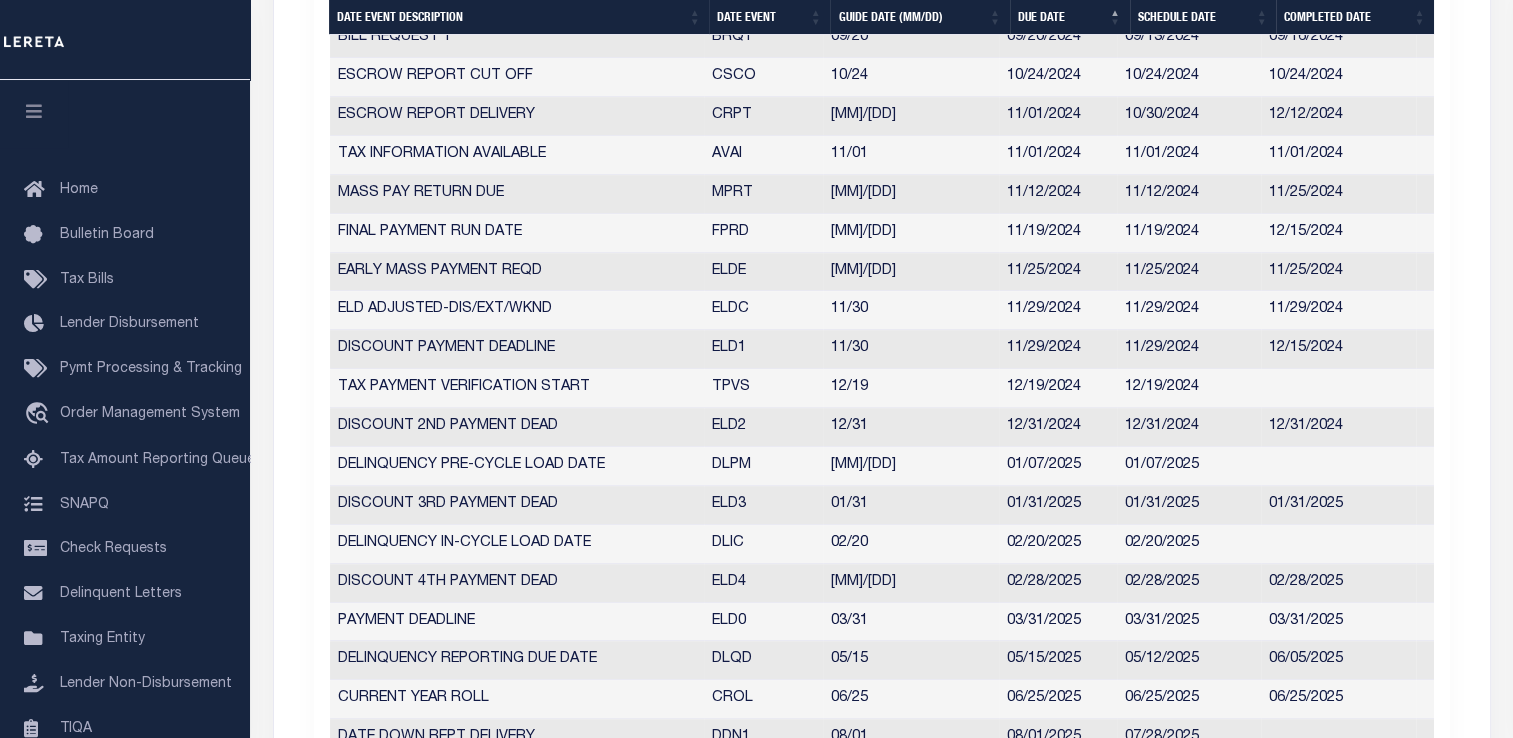 scroll, scrollTop: 1225, scrollLeft: 0, axis: vertical 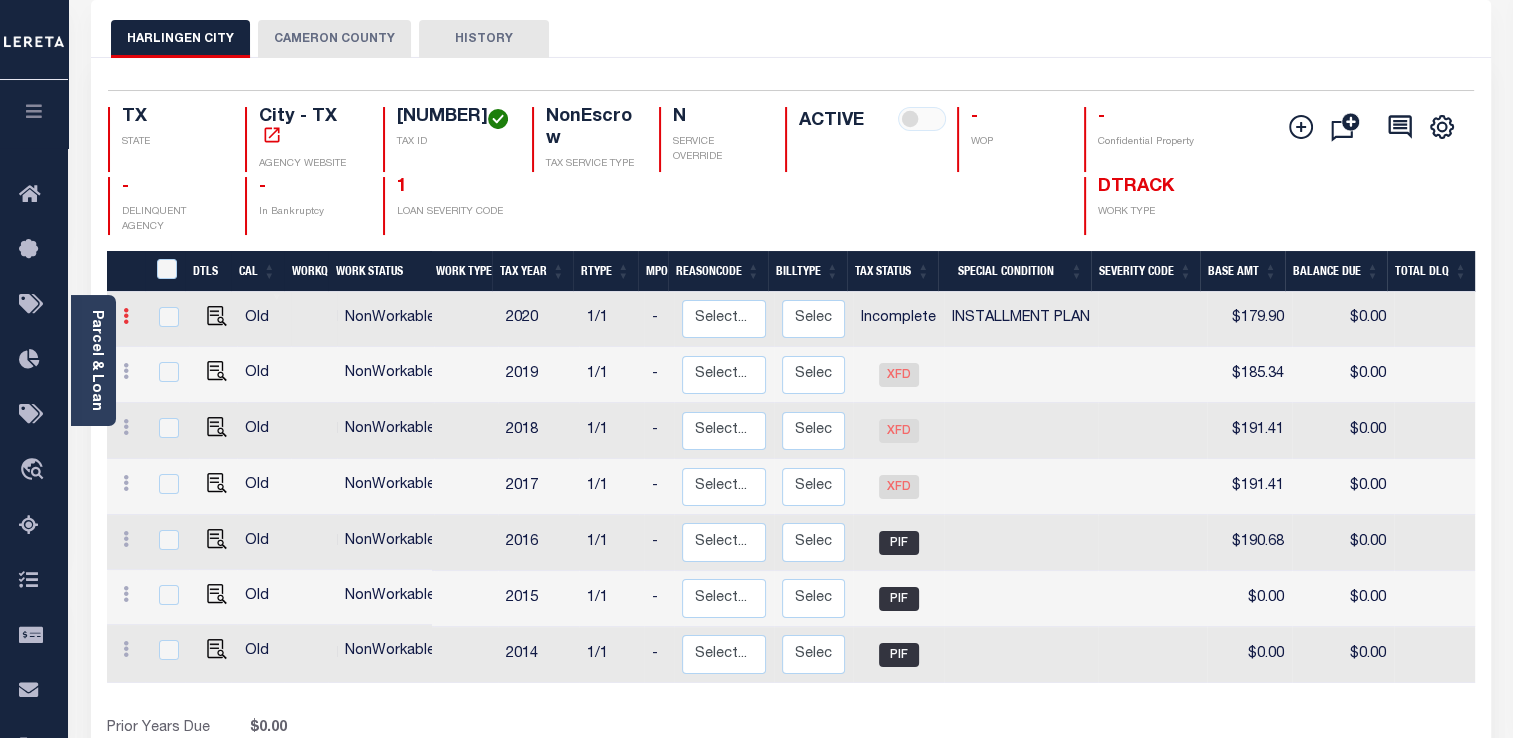 click at bounding box center (126, 319) 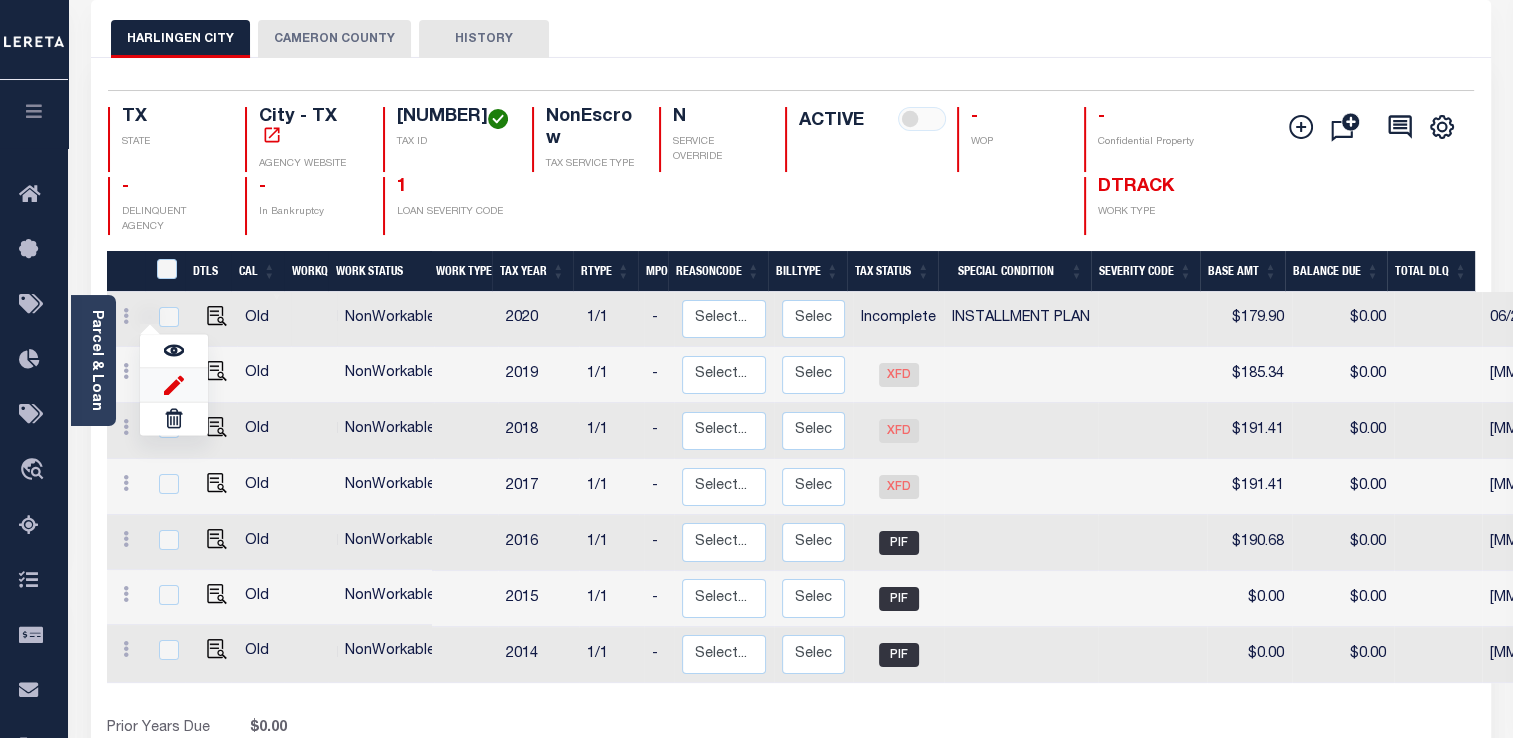 click at bounding box center [174, 384] 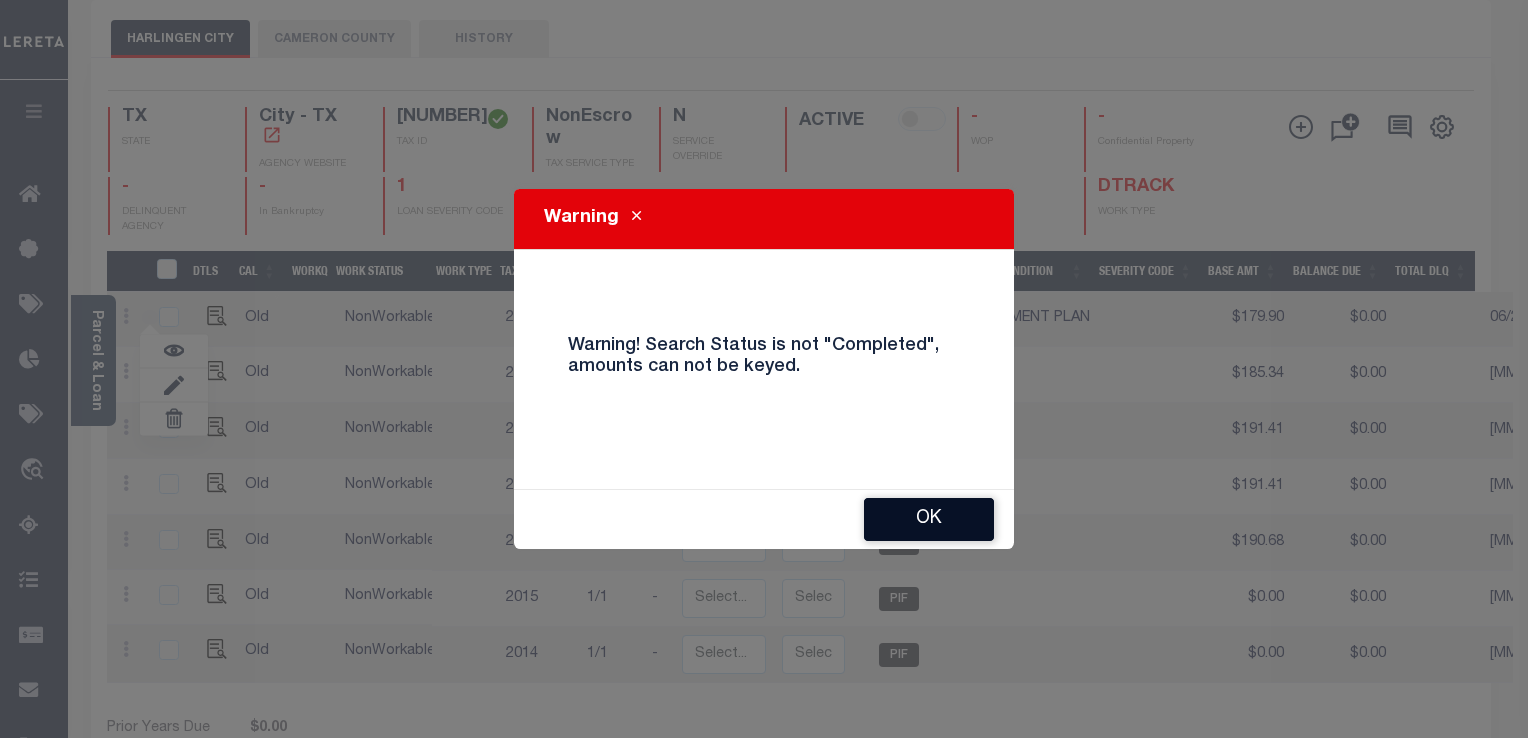 click on "OK" at bounding box center (929, 519) 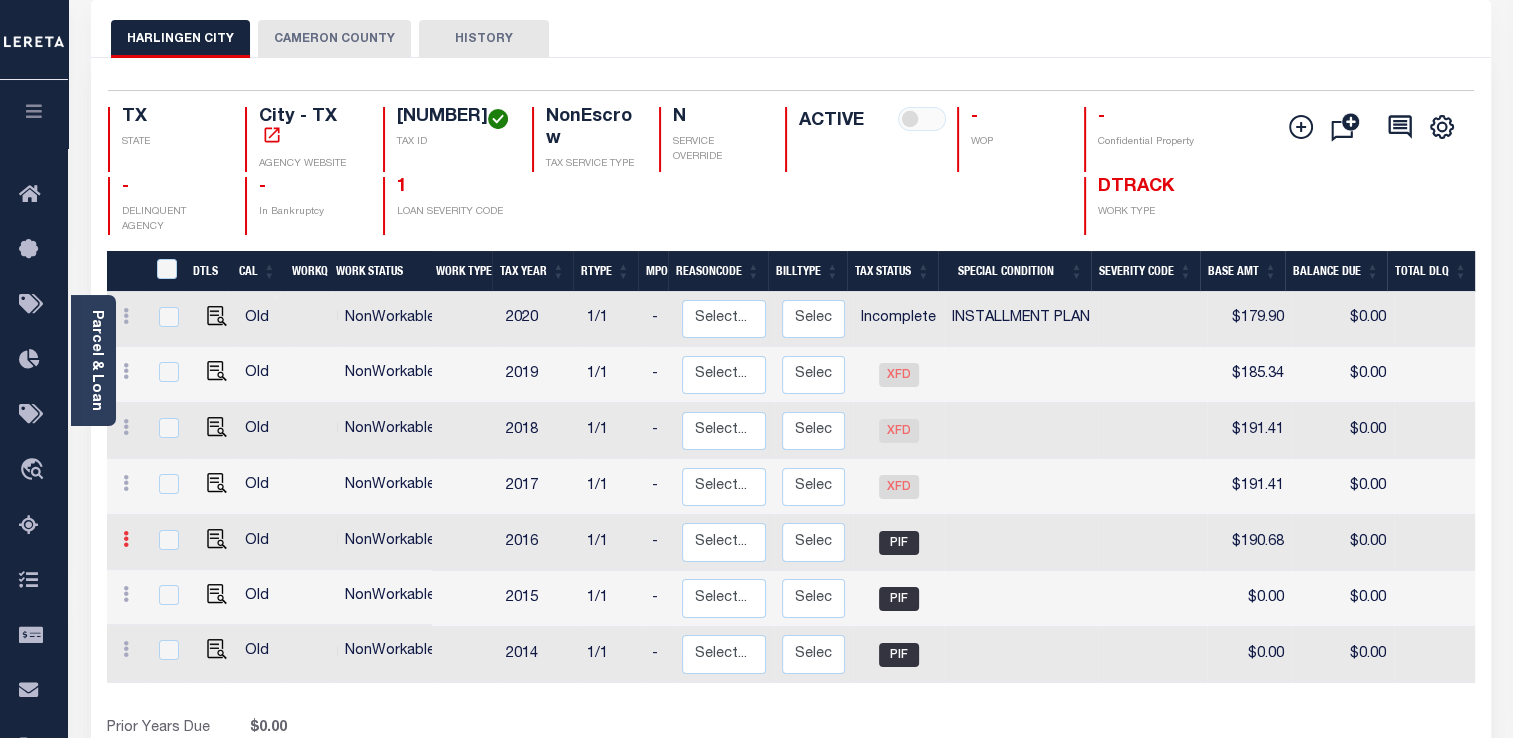 click at bounding box center [126, 542] 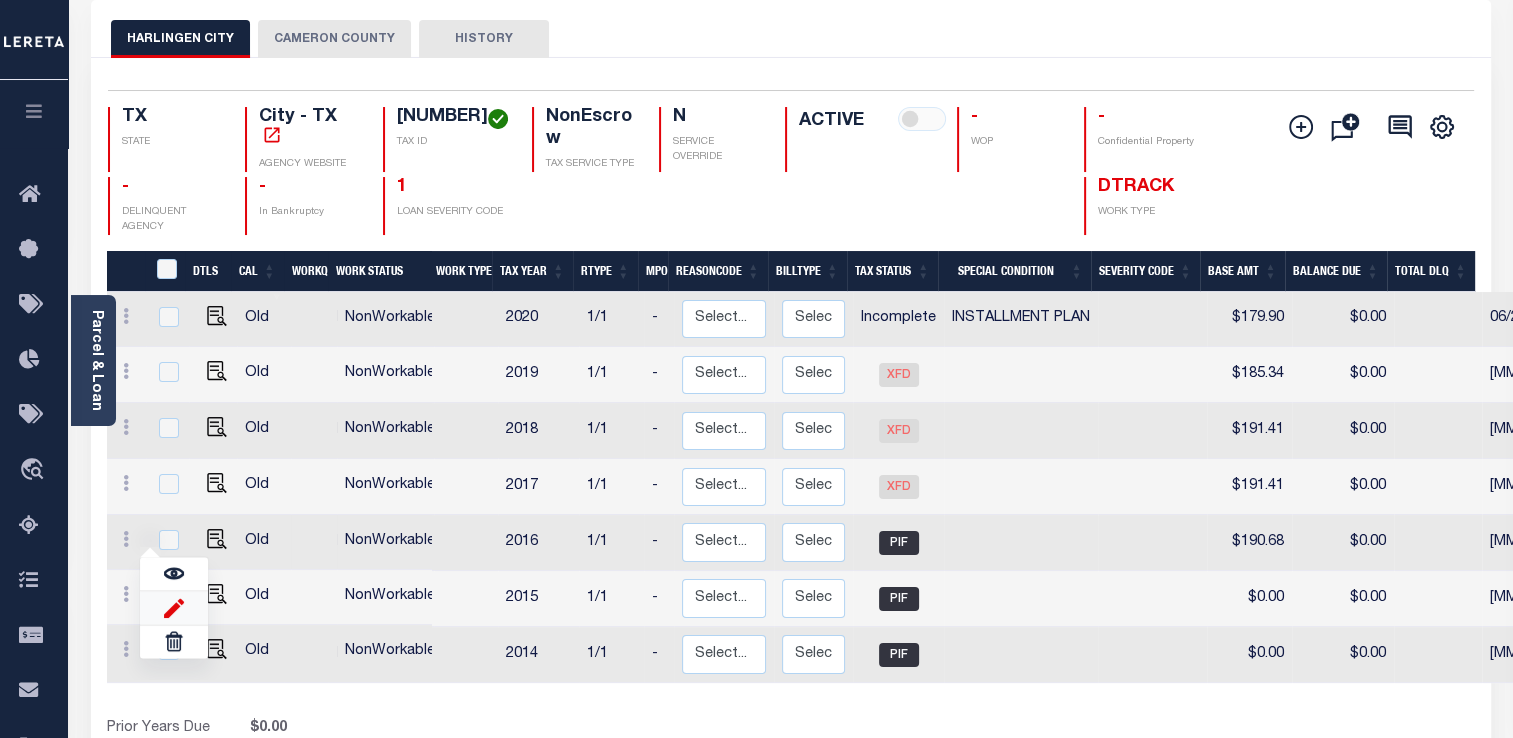 click at bounding box center (174, 607) 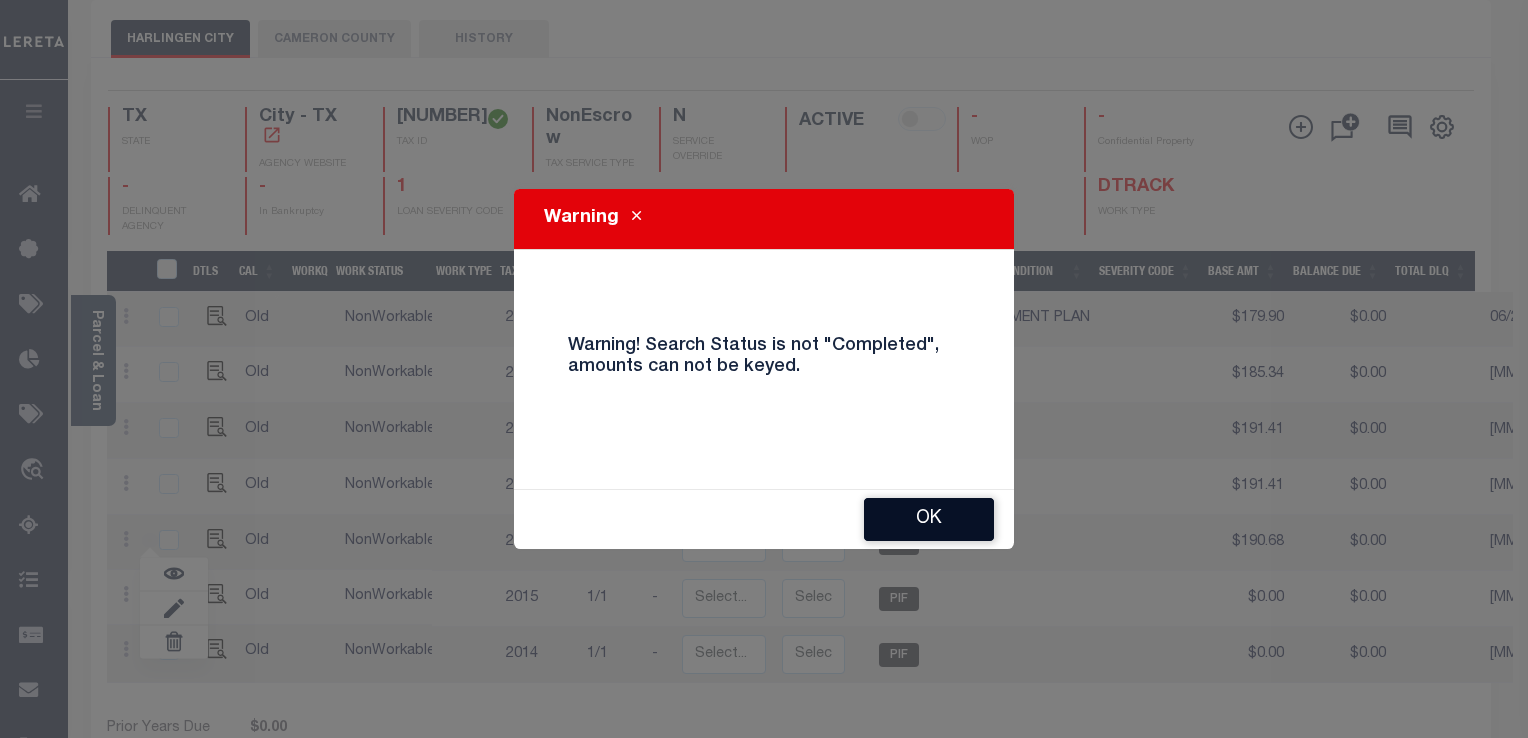 click on "OK" at bounding box center [929, 519] 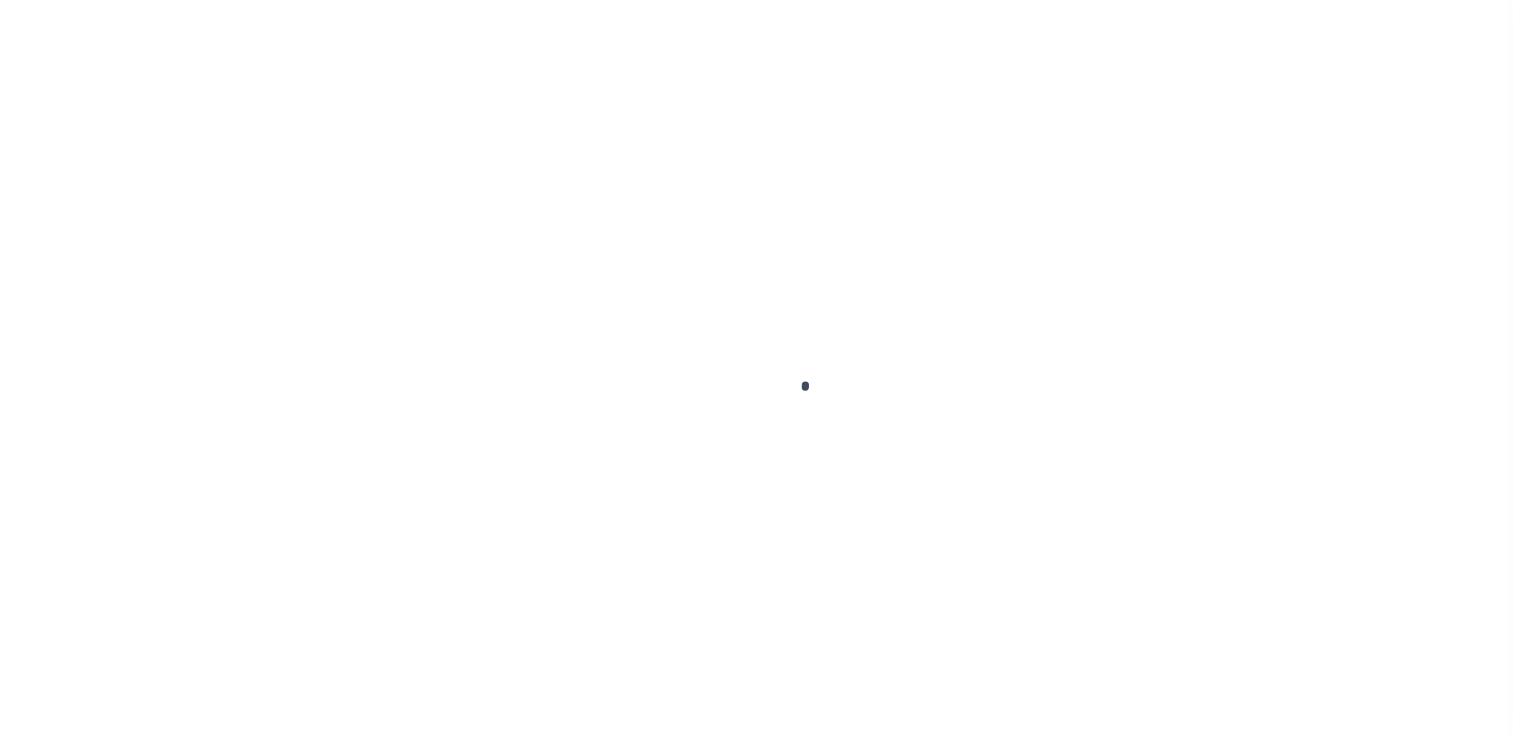 scroll, scrollTop: 0, scrollLeft: 0, axis: both 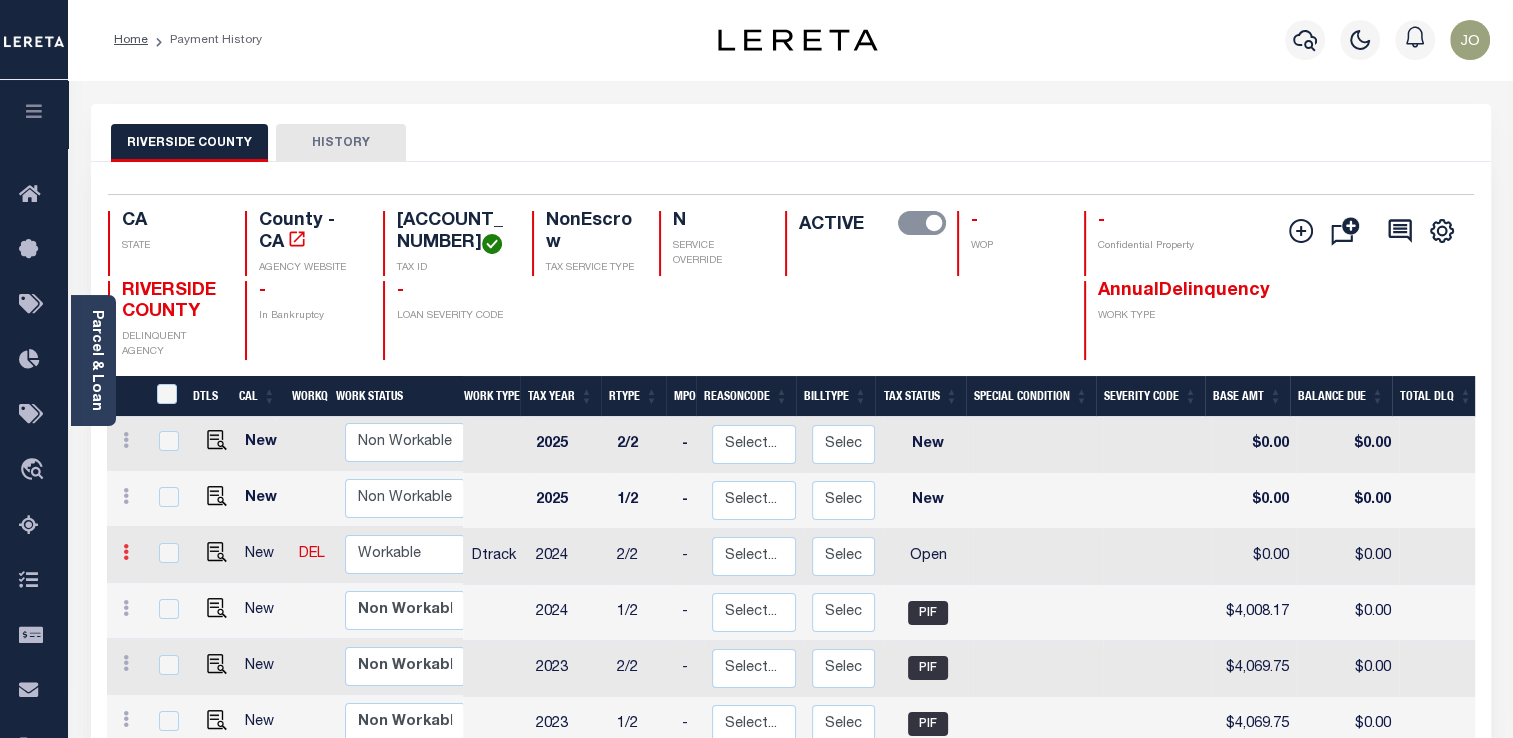 click at bounding box center (126, 552) 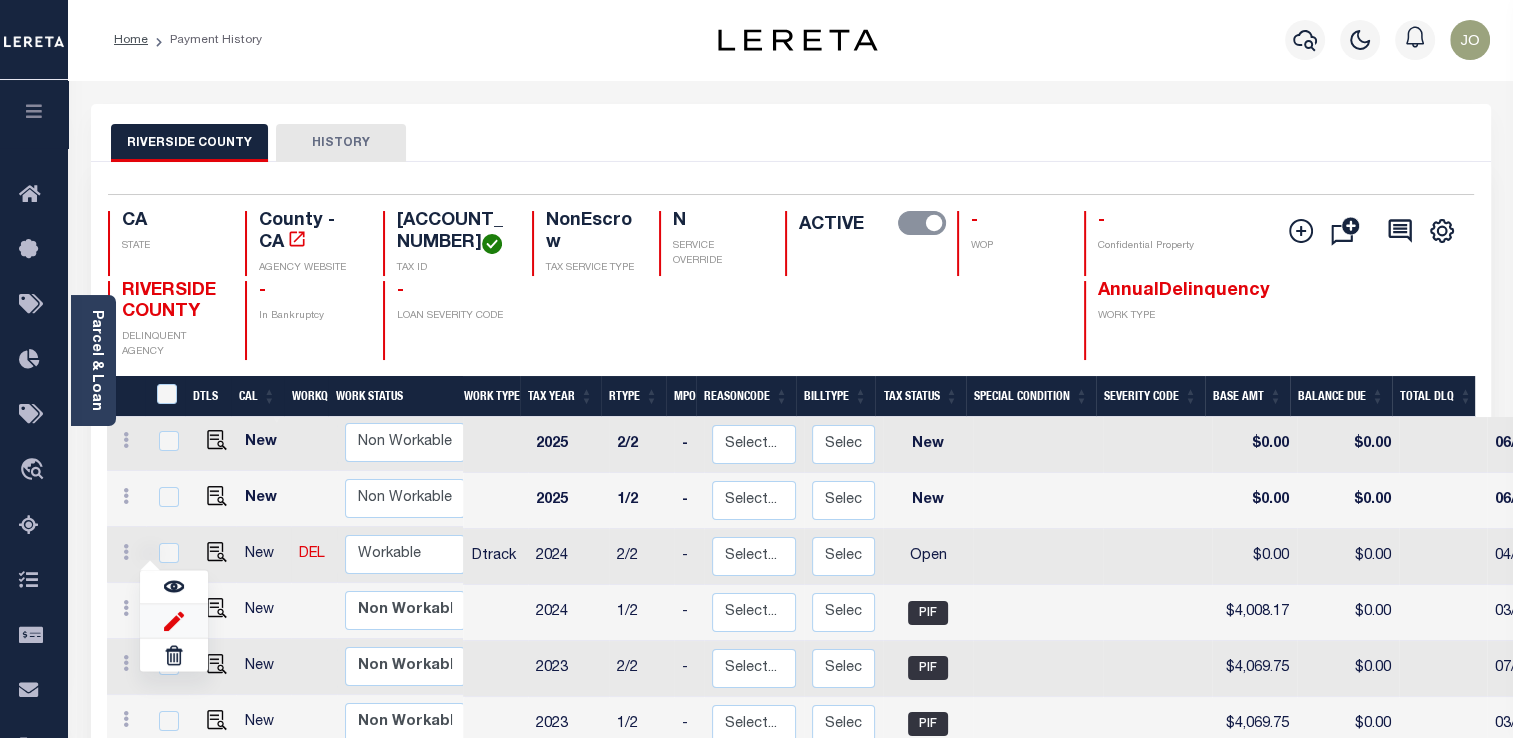 click at bounding box center [174, 620] 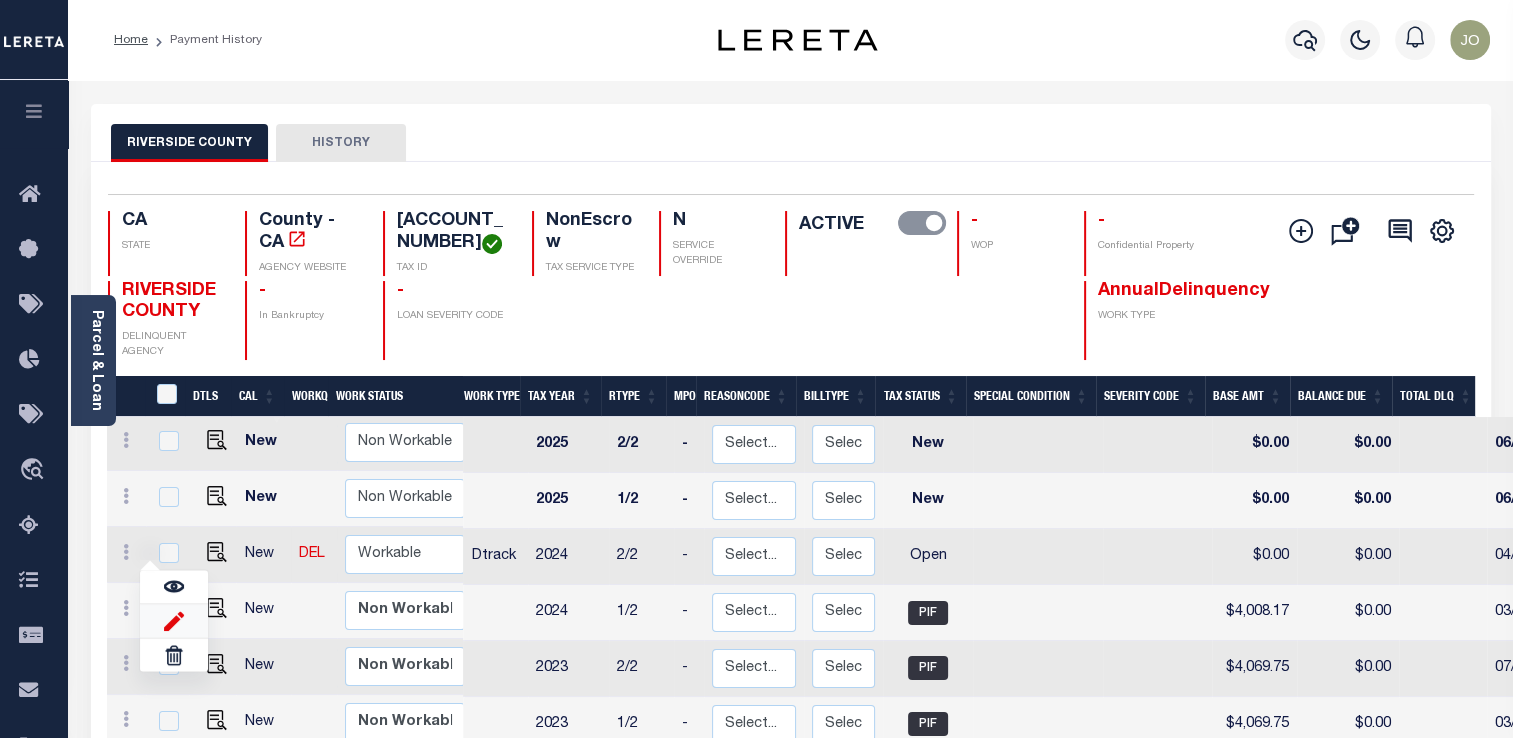 type on "$0.00" 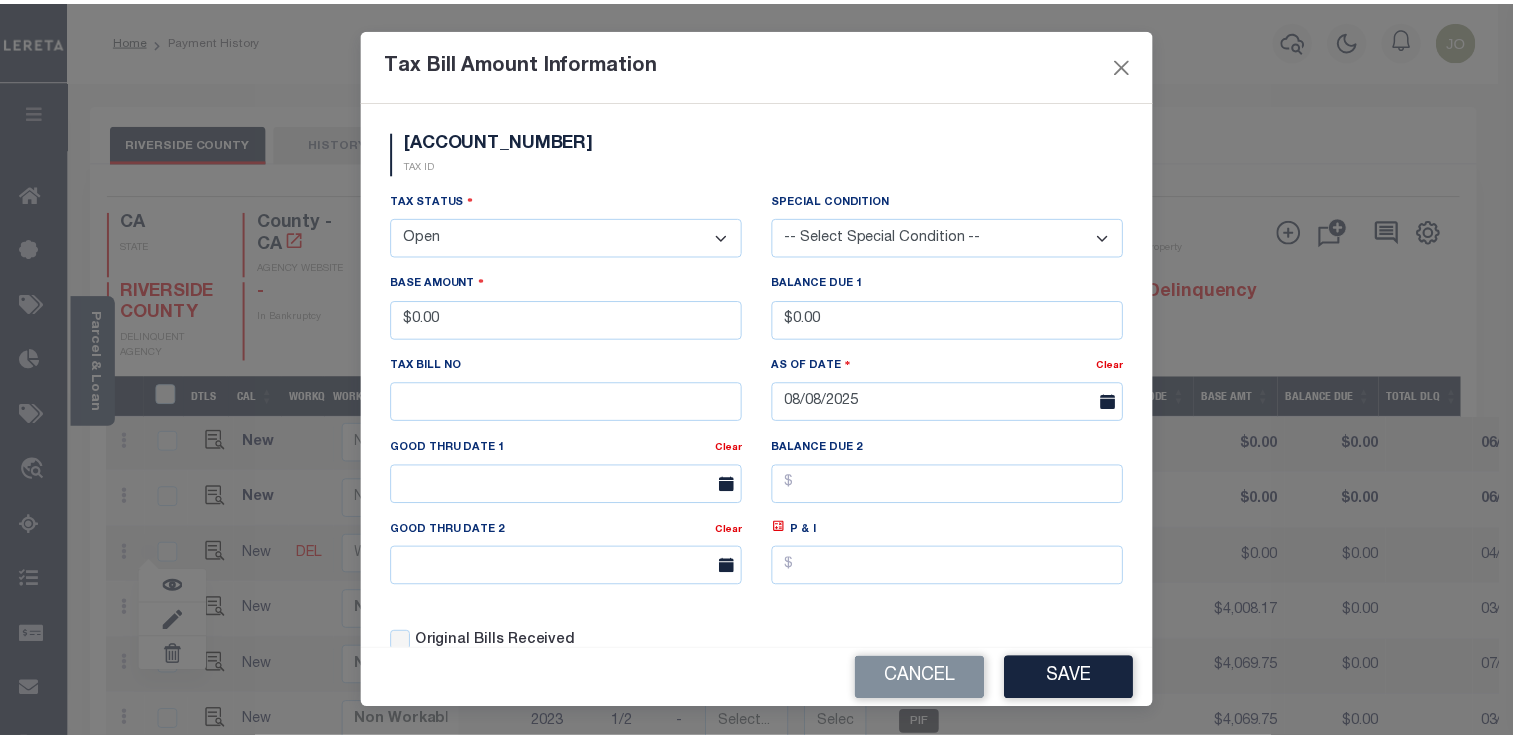 scroll, scrollTop: 55, scrollLeft: 0, axis: vertical 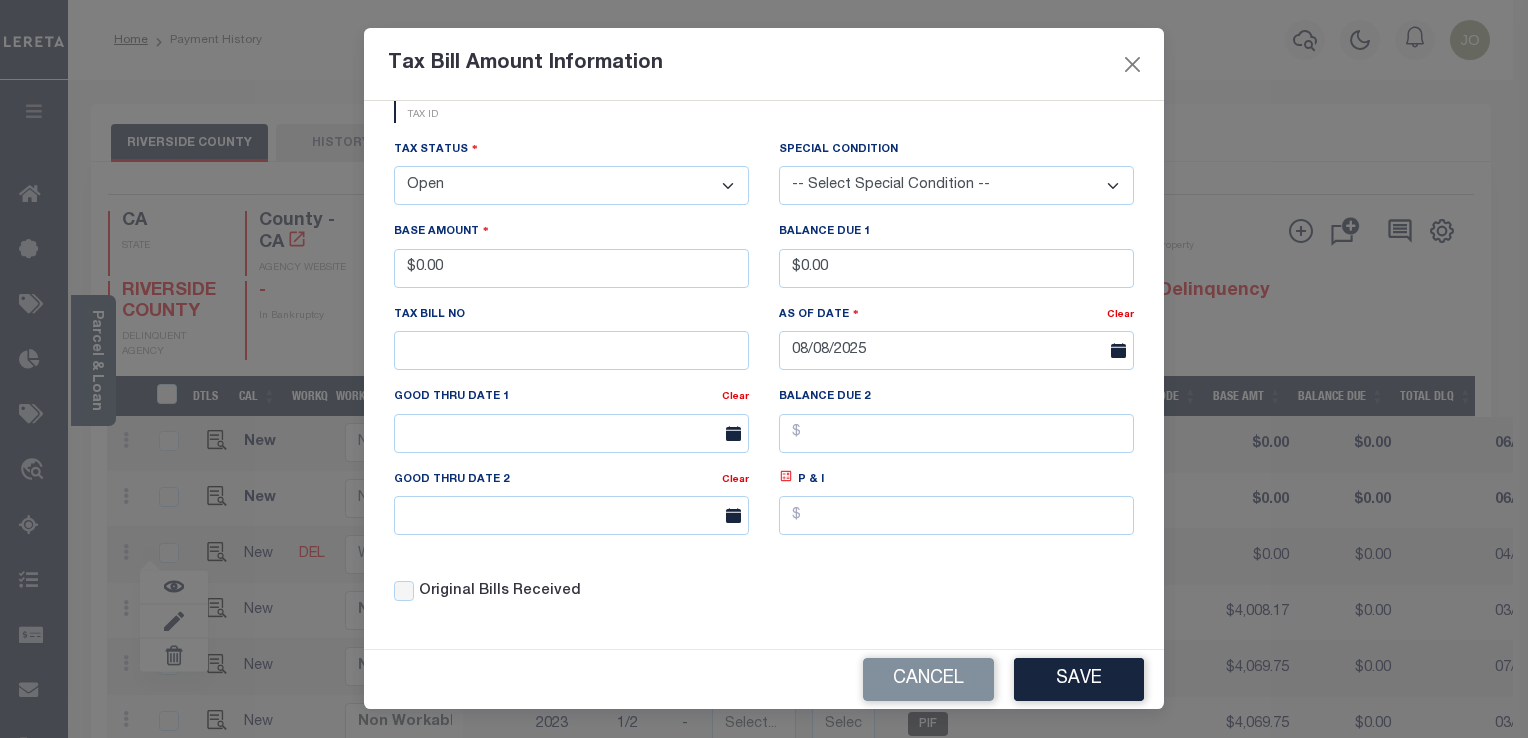 click 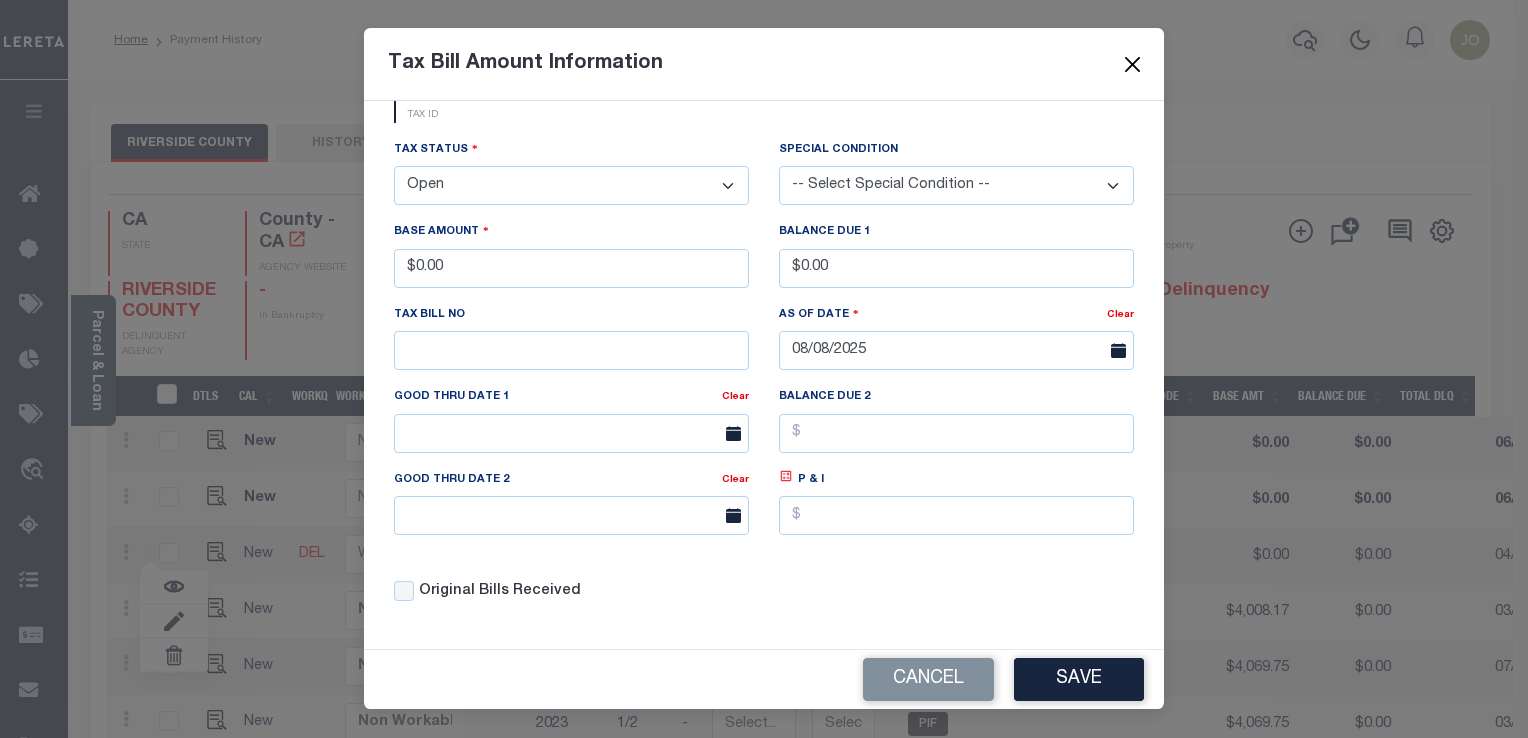 type on "$0.00" 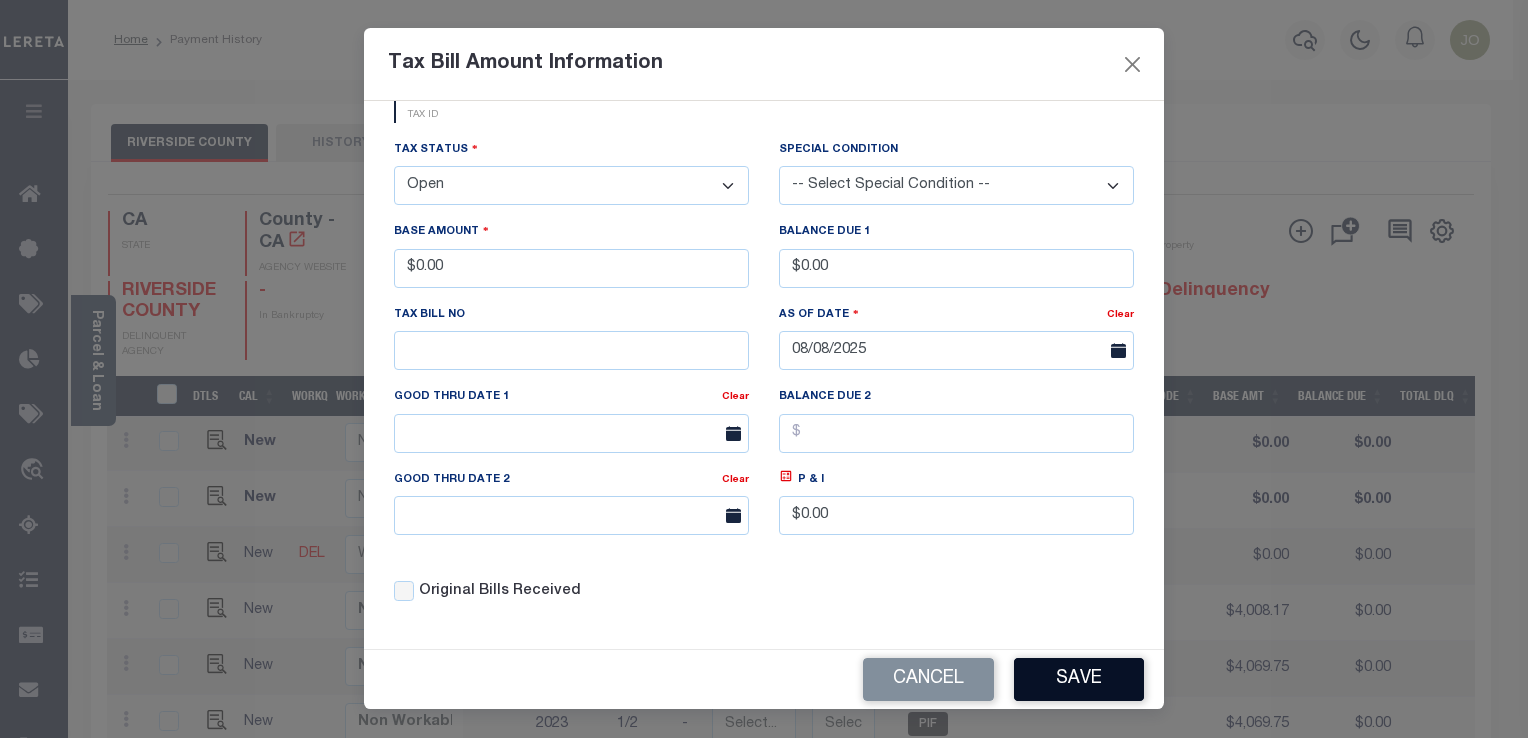 click on "Save" at bounding box center (1079, 679) 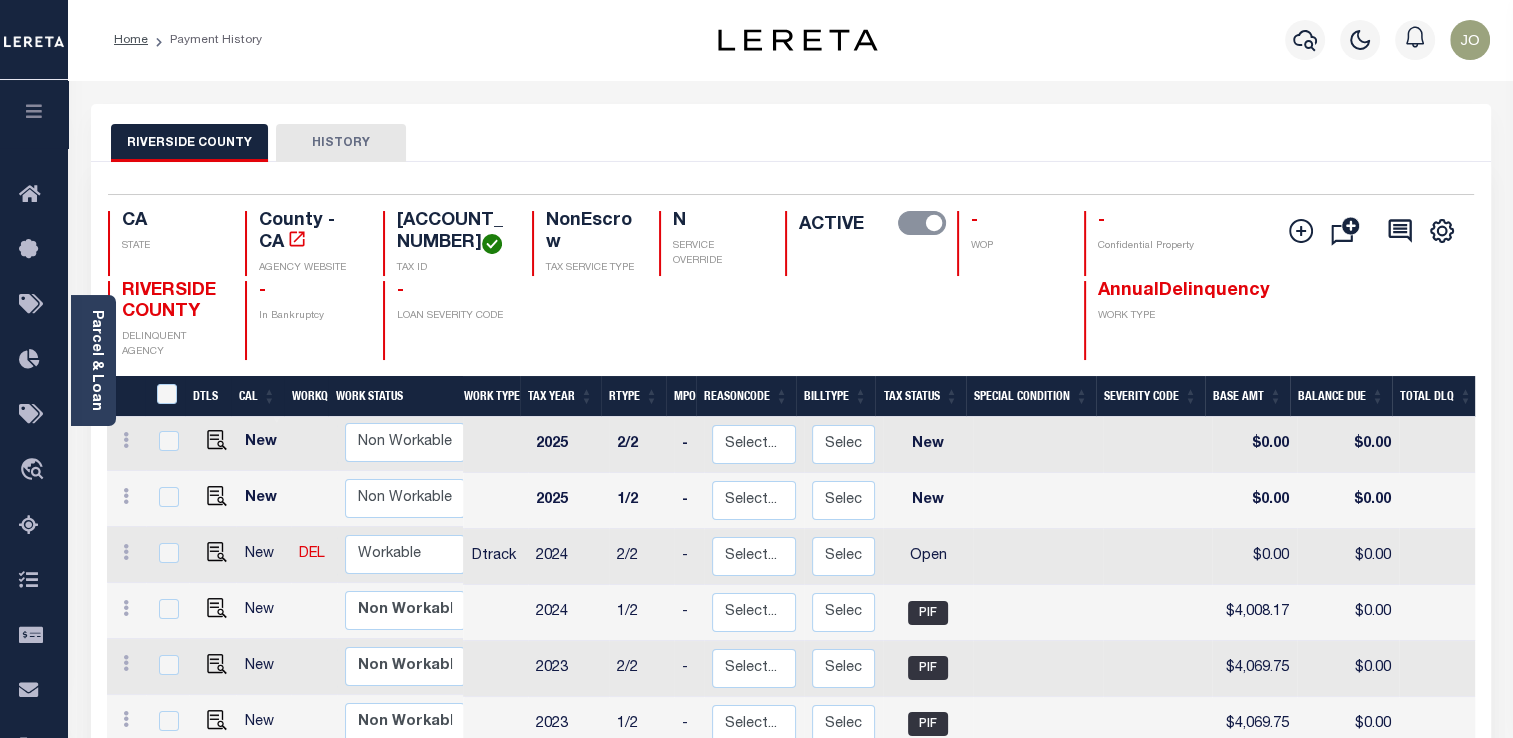 scroll, scrollTop: 1, scrollLeft: 0, axis: vertical 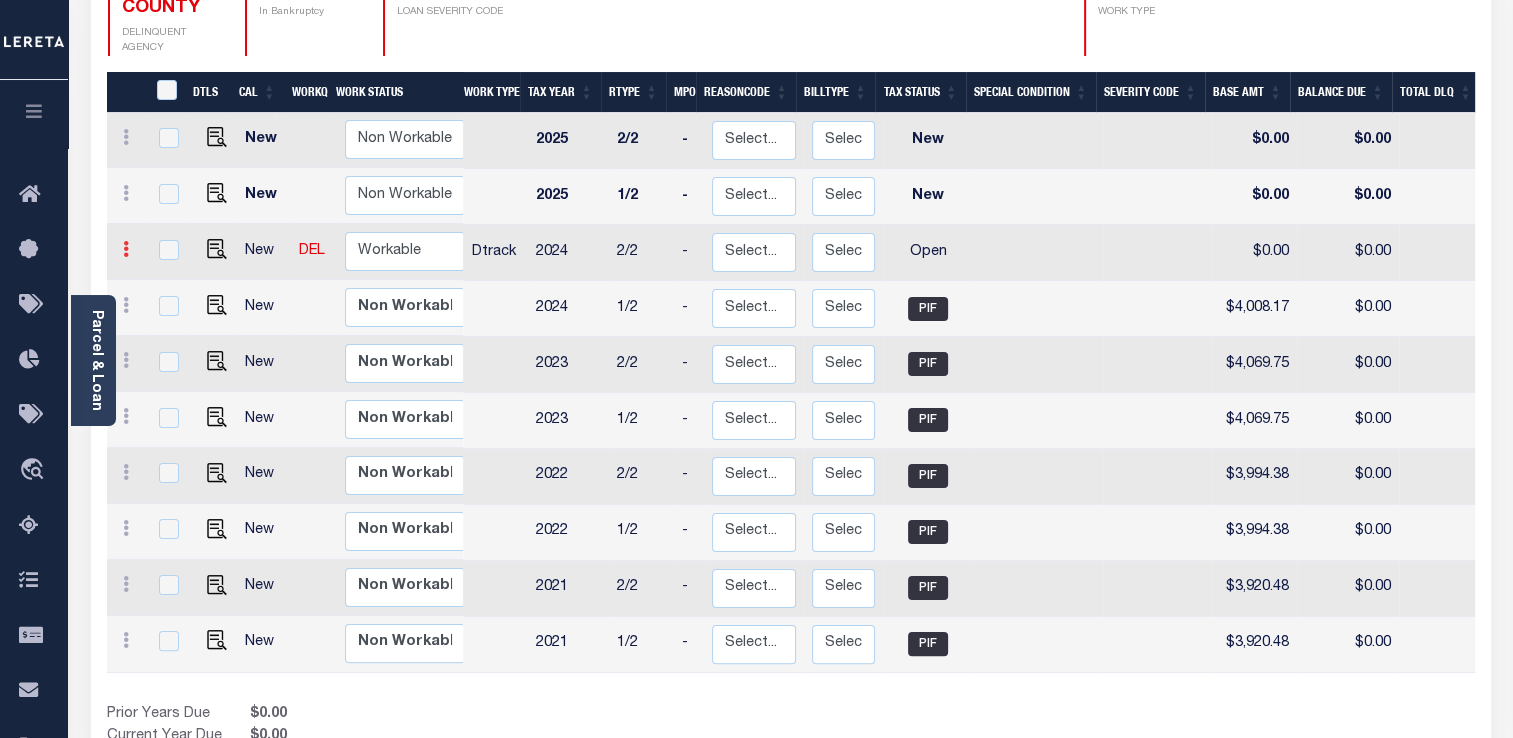 click at bounding box center [126, 252] 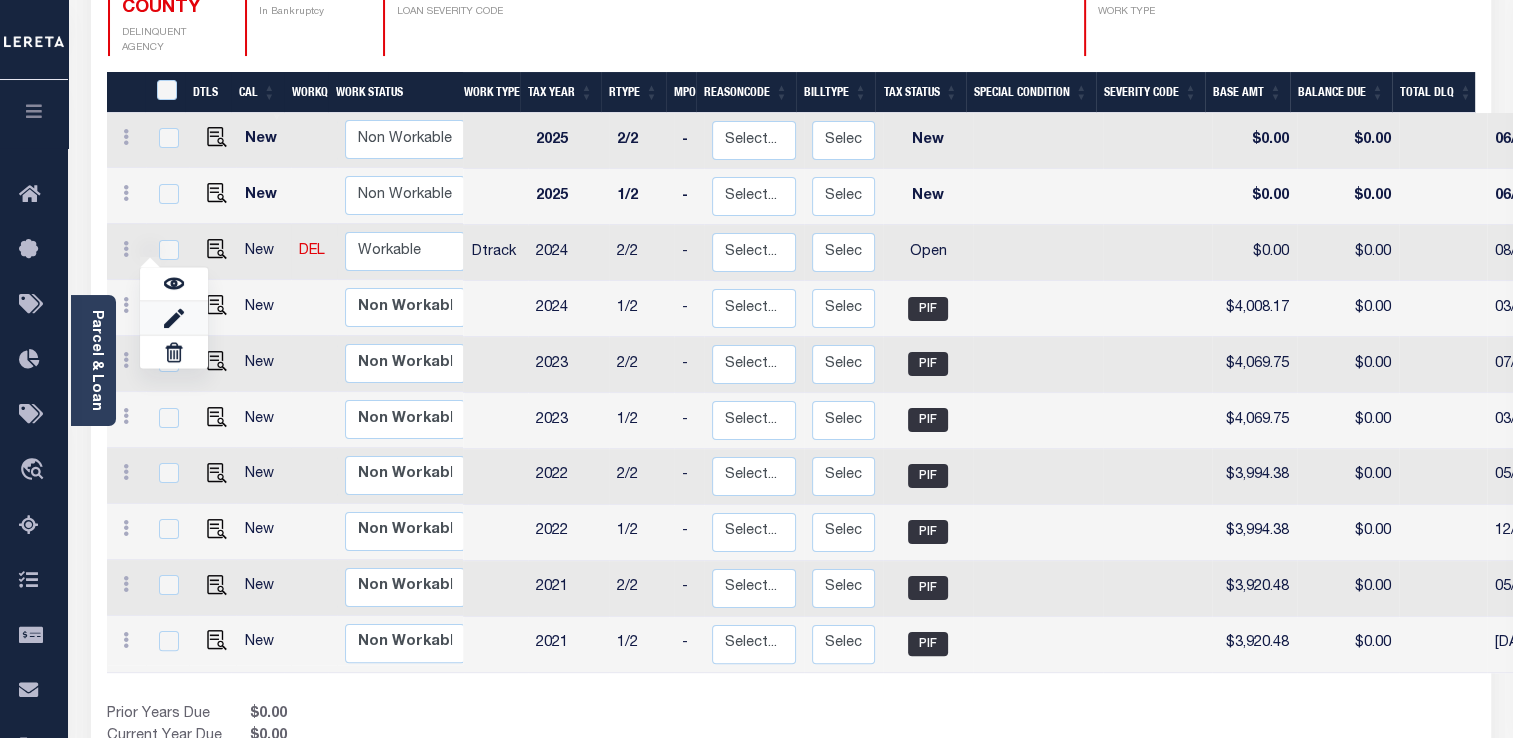click at bounding box center (174, 317) 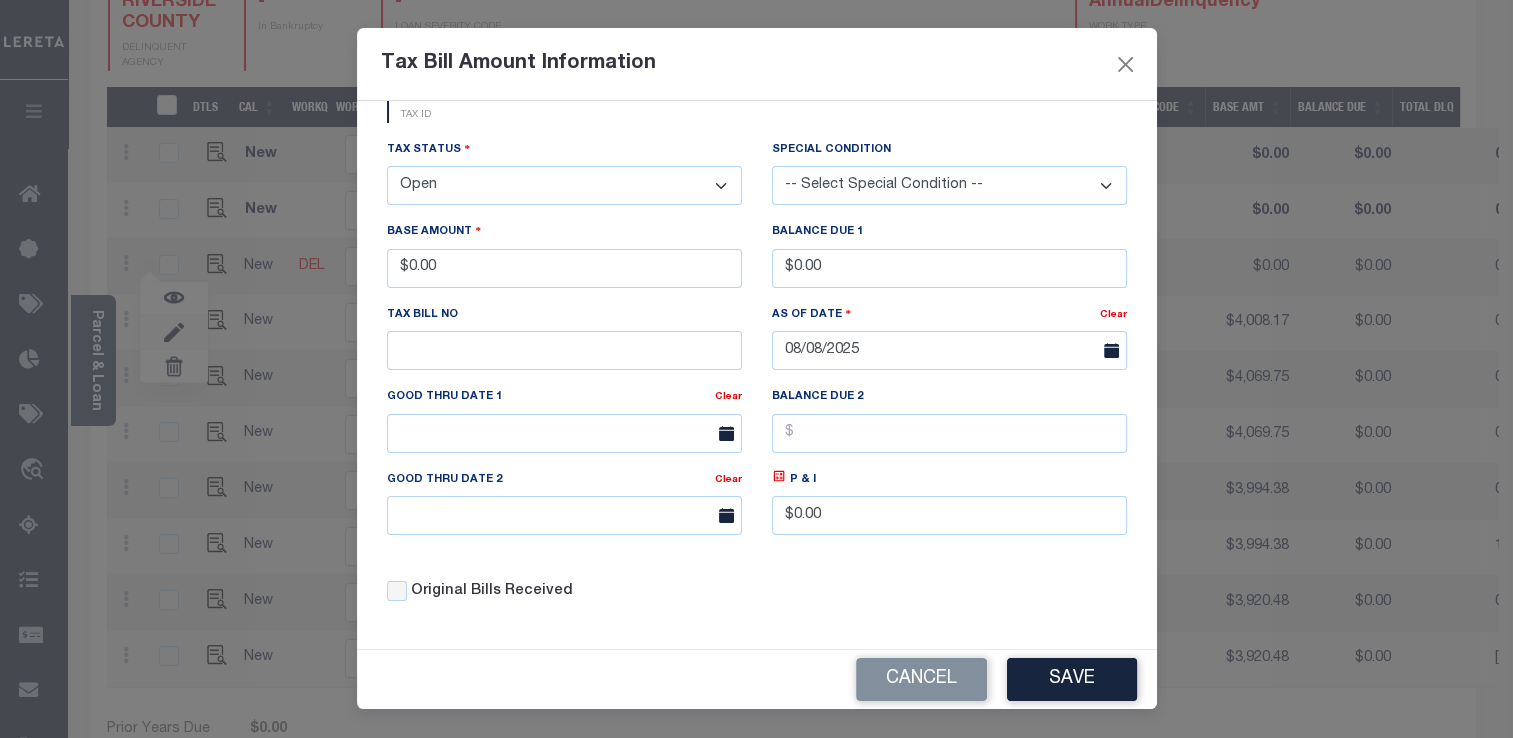 scroll, scrollTop: 0, scrollLeft: 0, axis: both 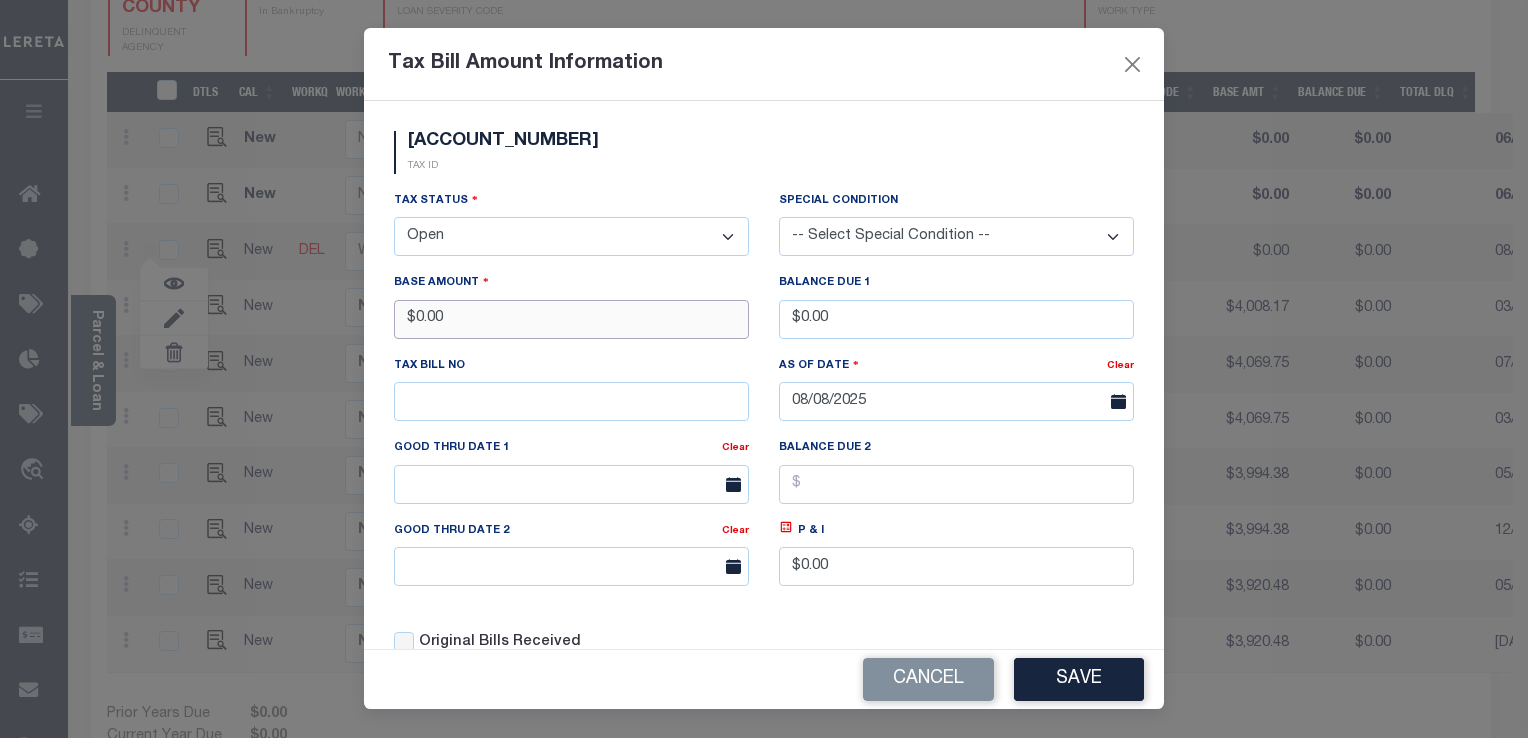 click on "$0.00" at bounding box center [571, 319] 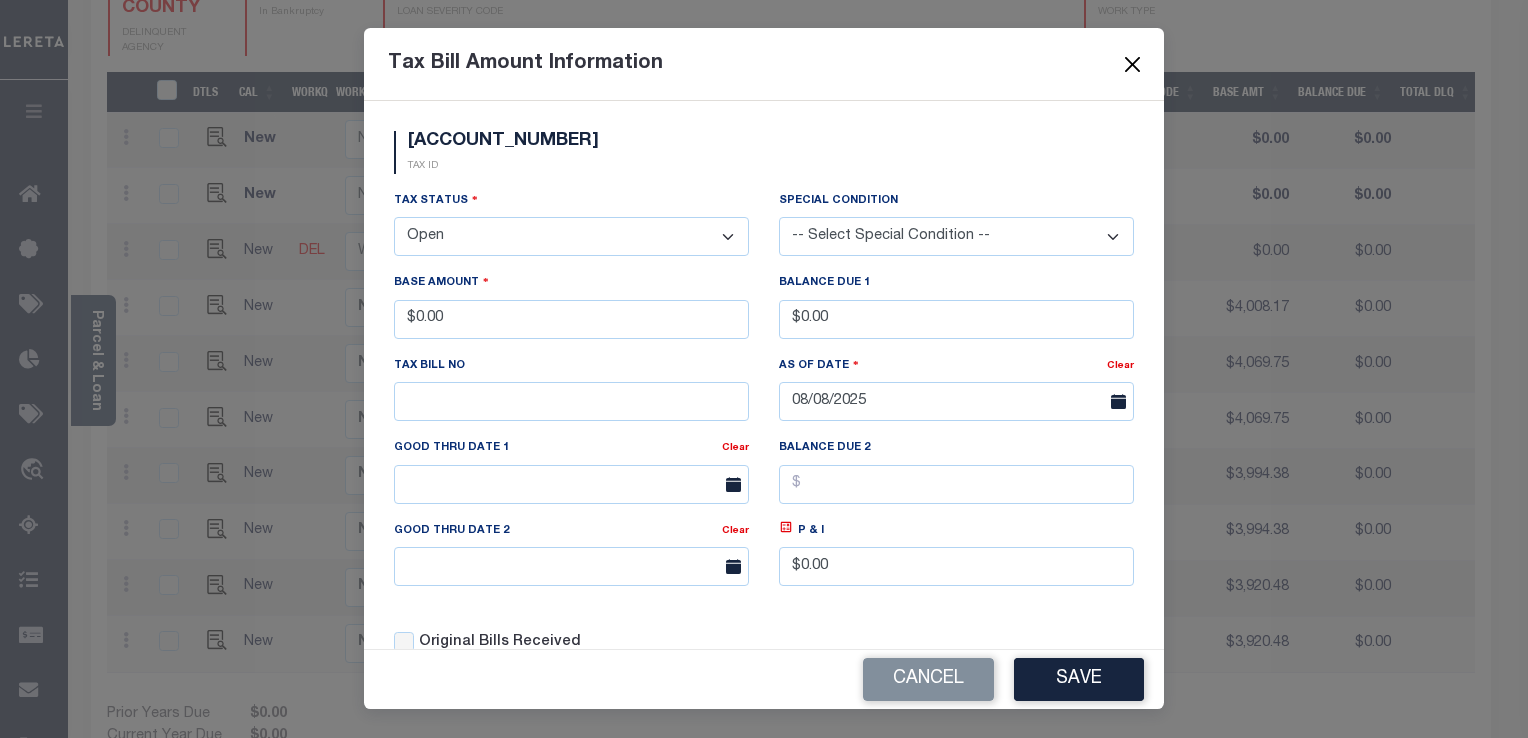 type 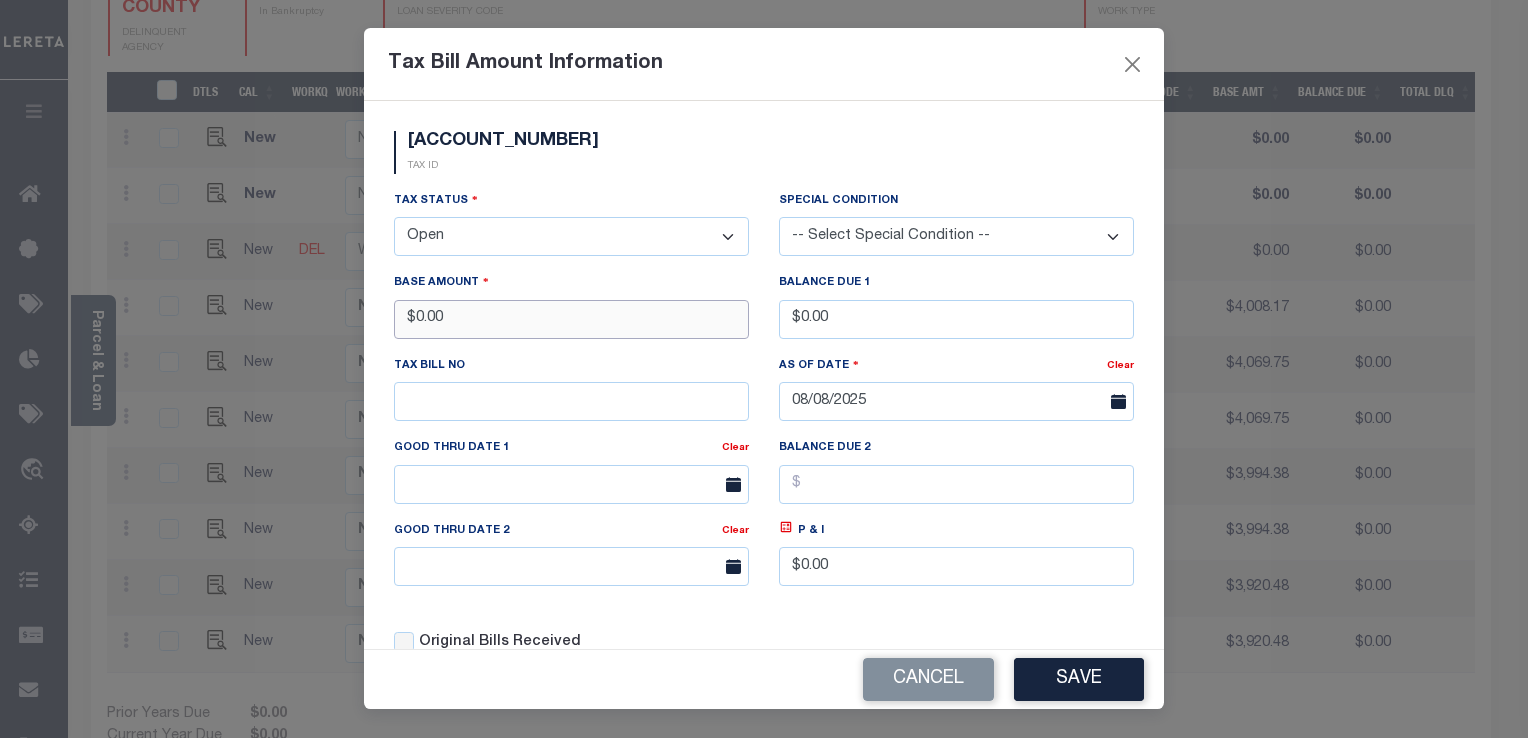 click on "$0.00" at bounding box center (571, 319) 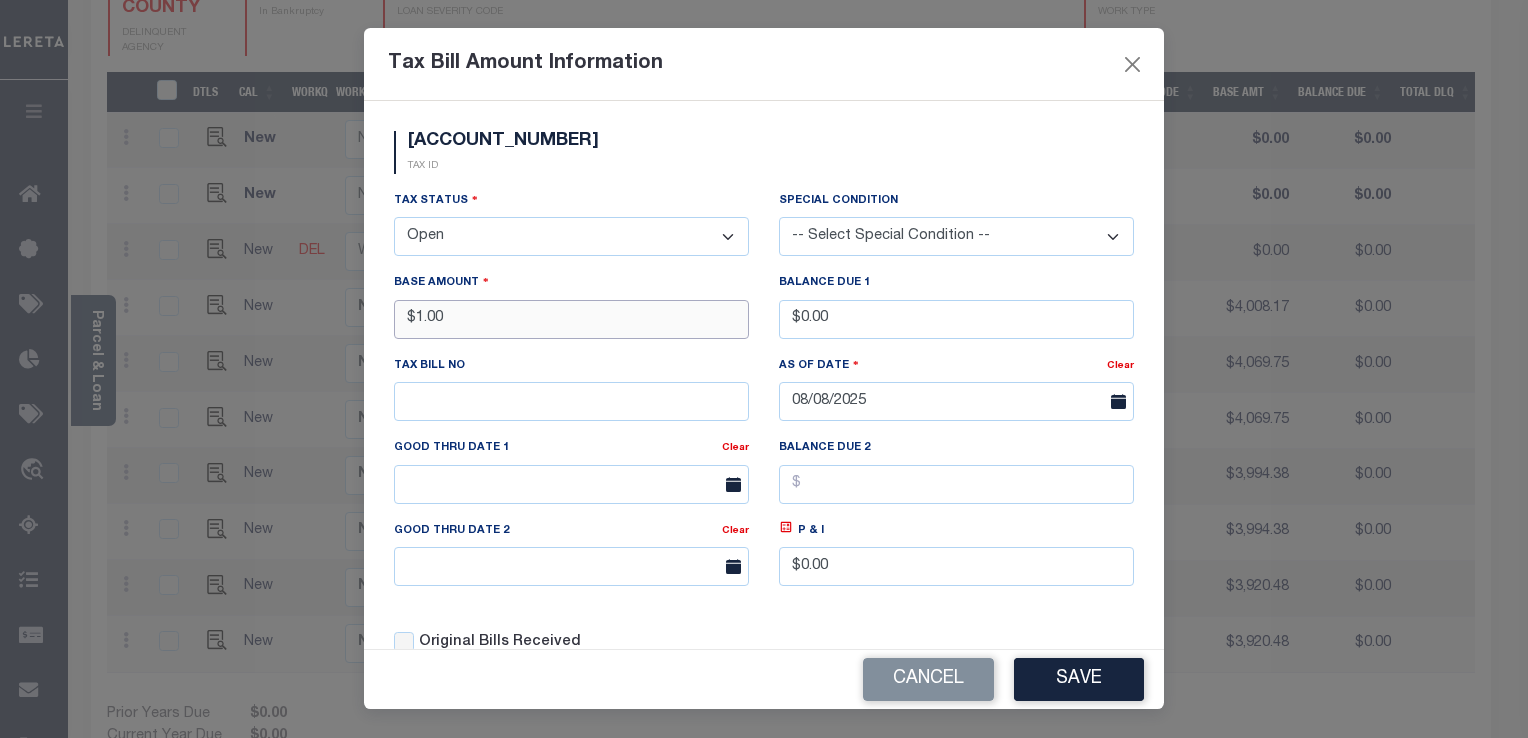 type on "$1.00" 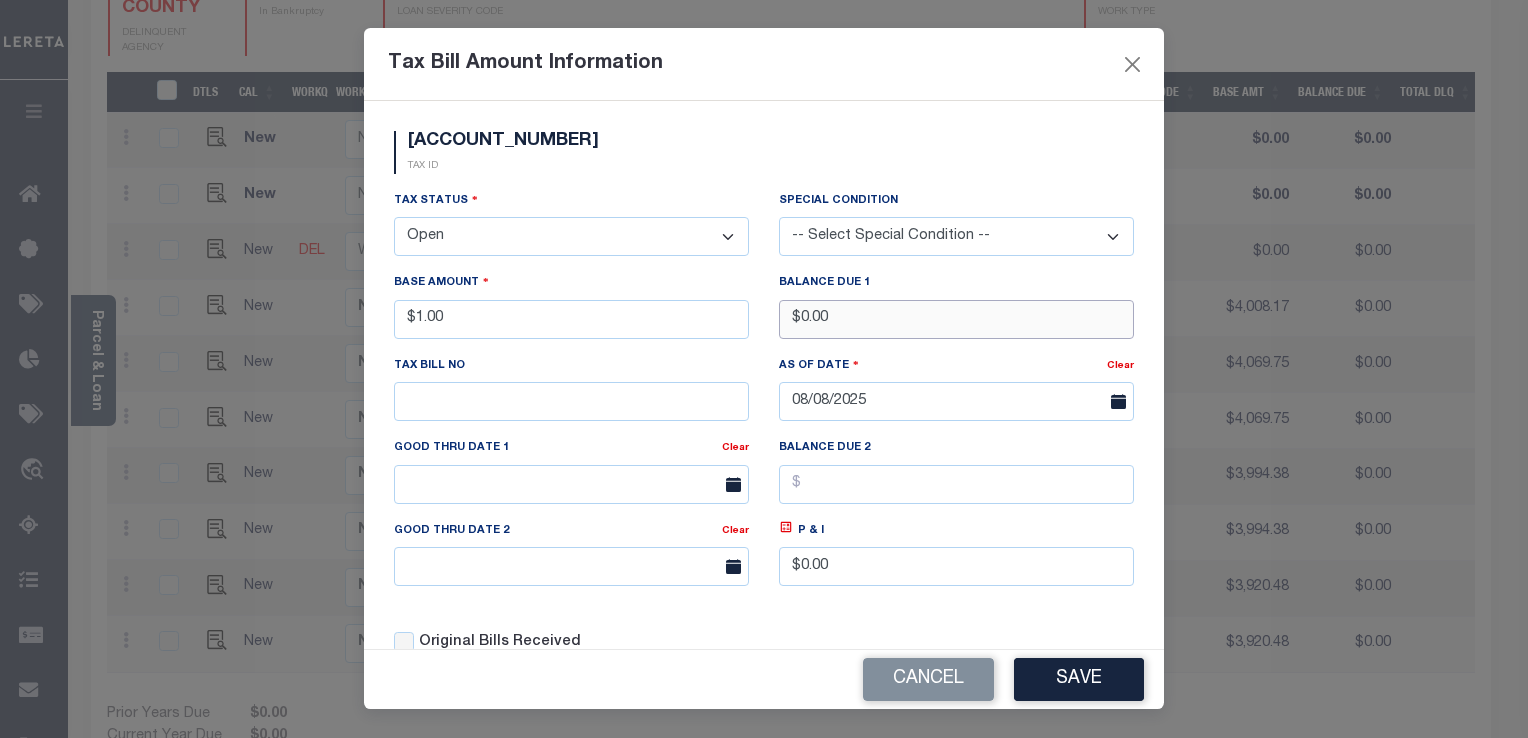 click on "$0.00" at bounding box center (956, 319) 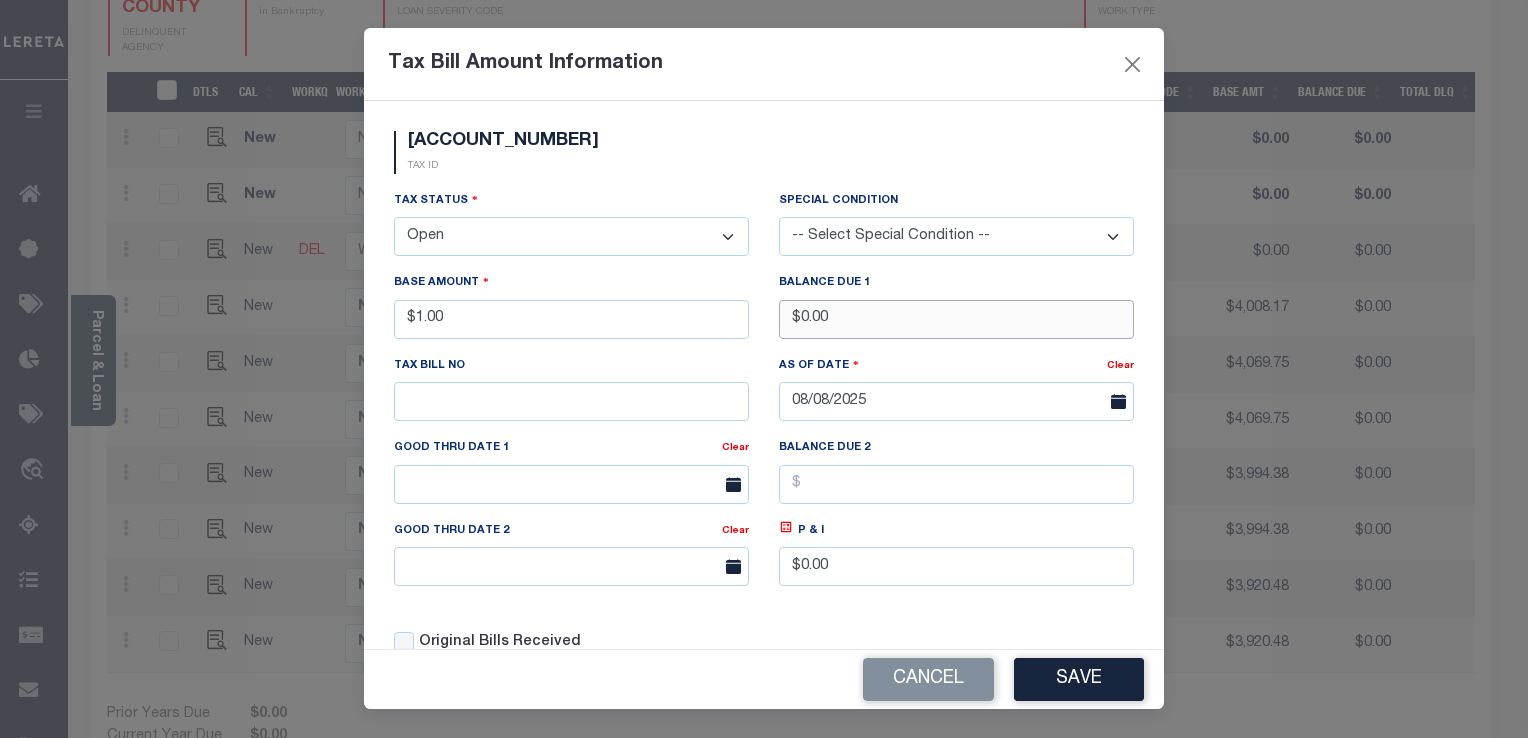 click on "$0.00" at bounding box center [956, 319] 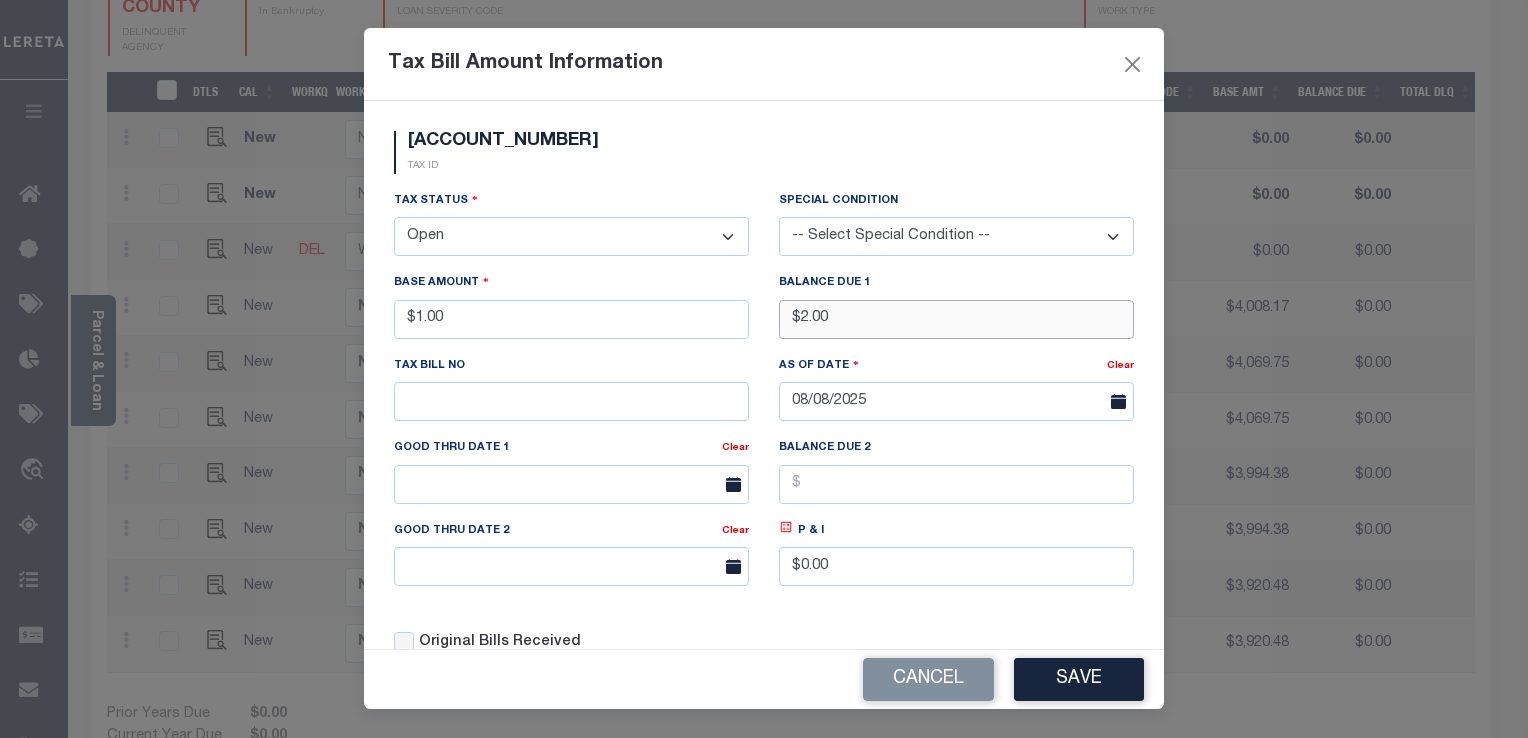 type on "$2.00" 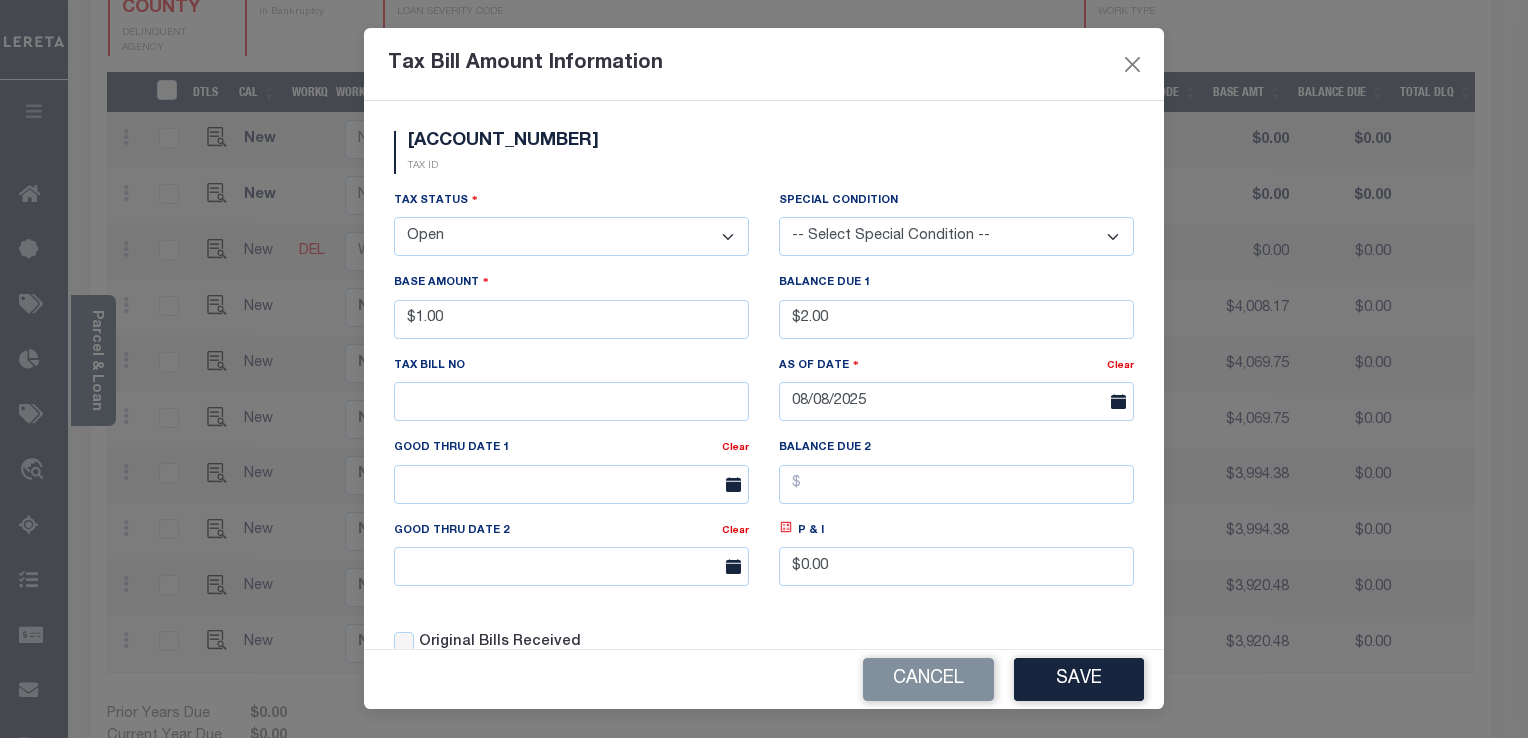 click 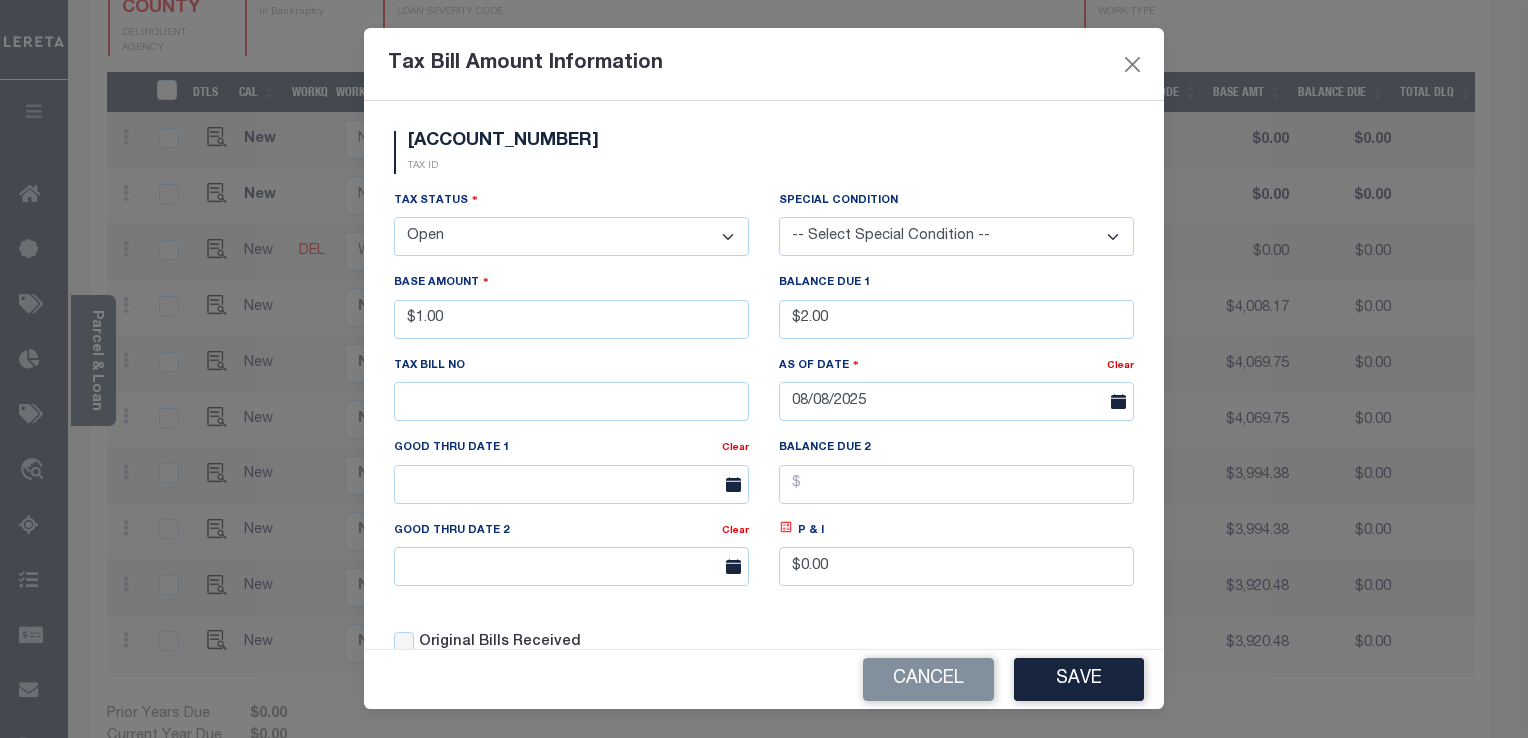 type on "$1.00" 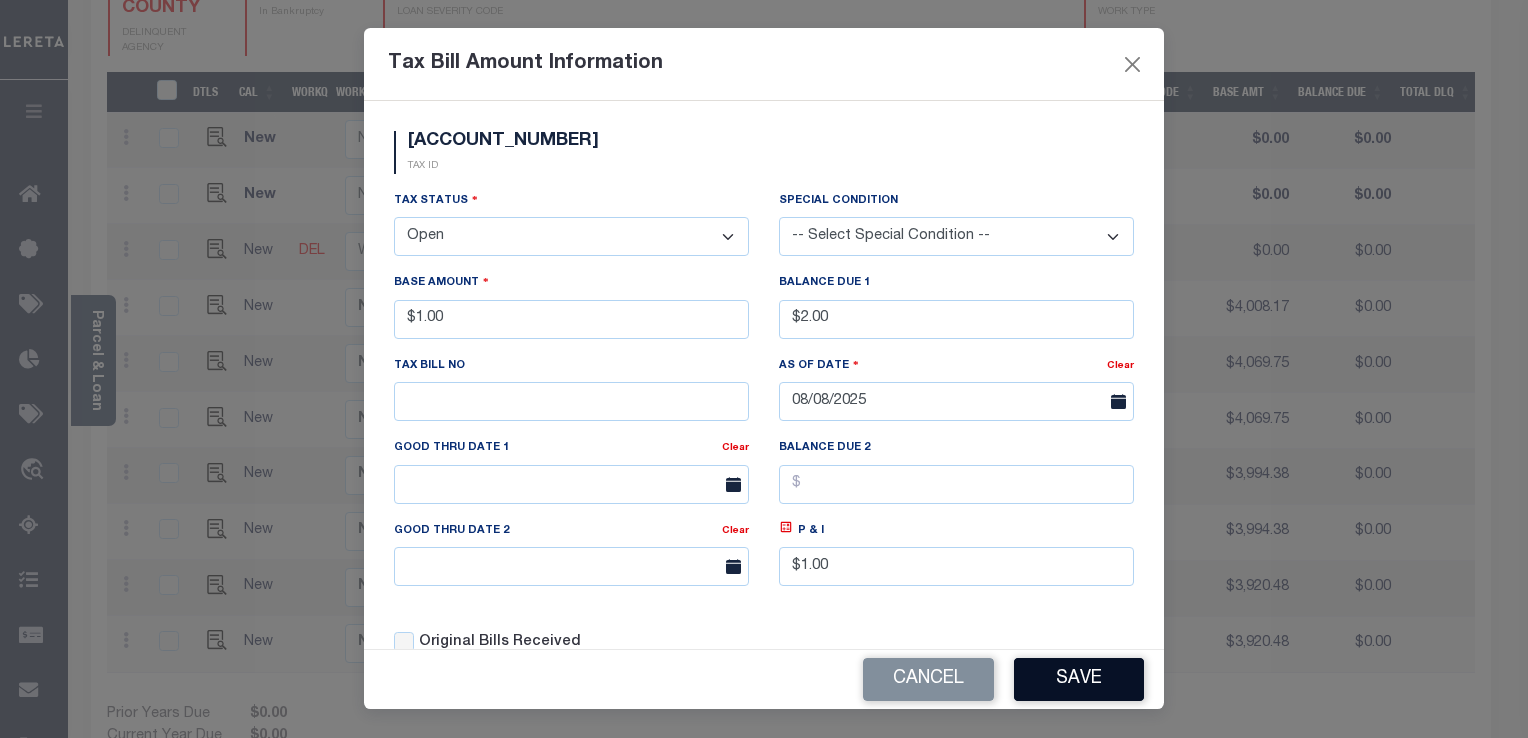 click on "Save" at bounding box center (1079, 679) 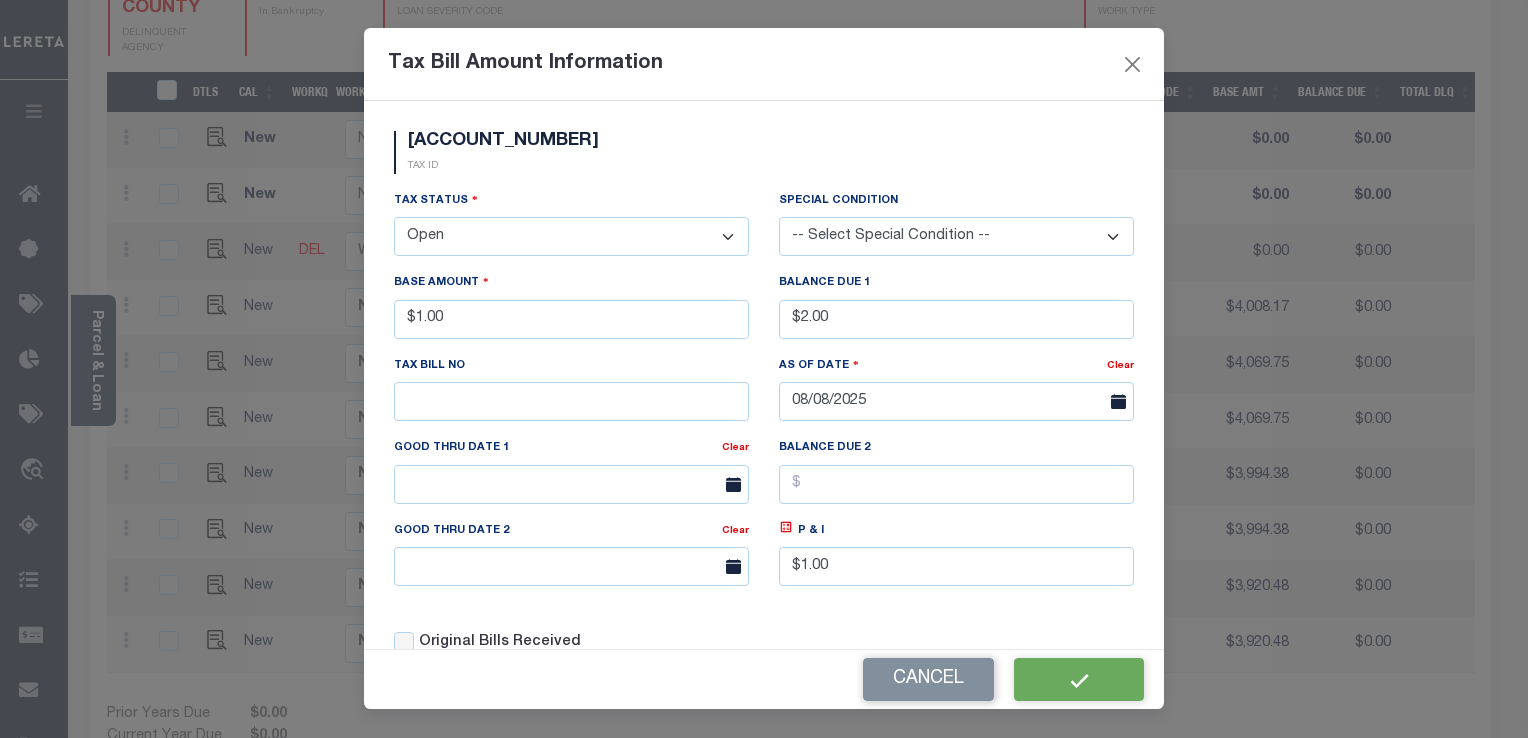 type on "$0.00" 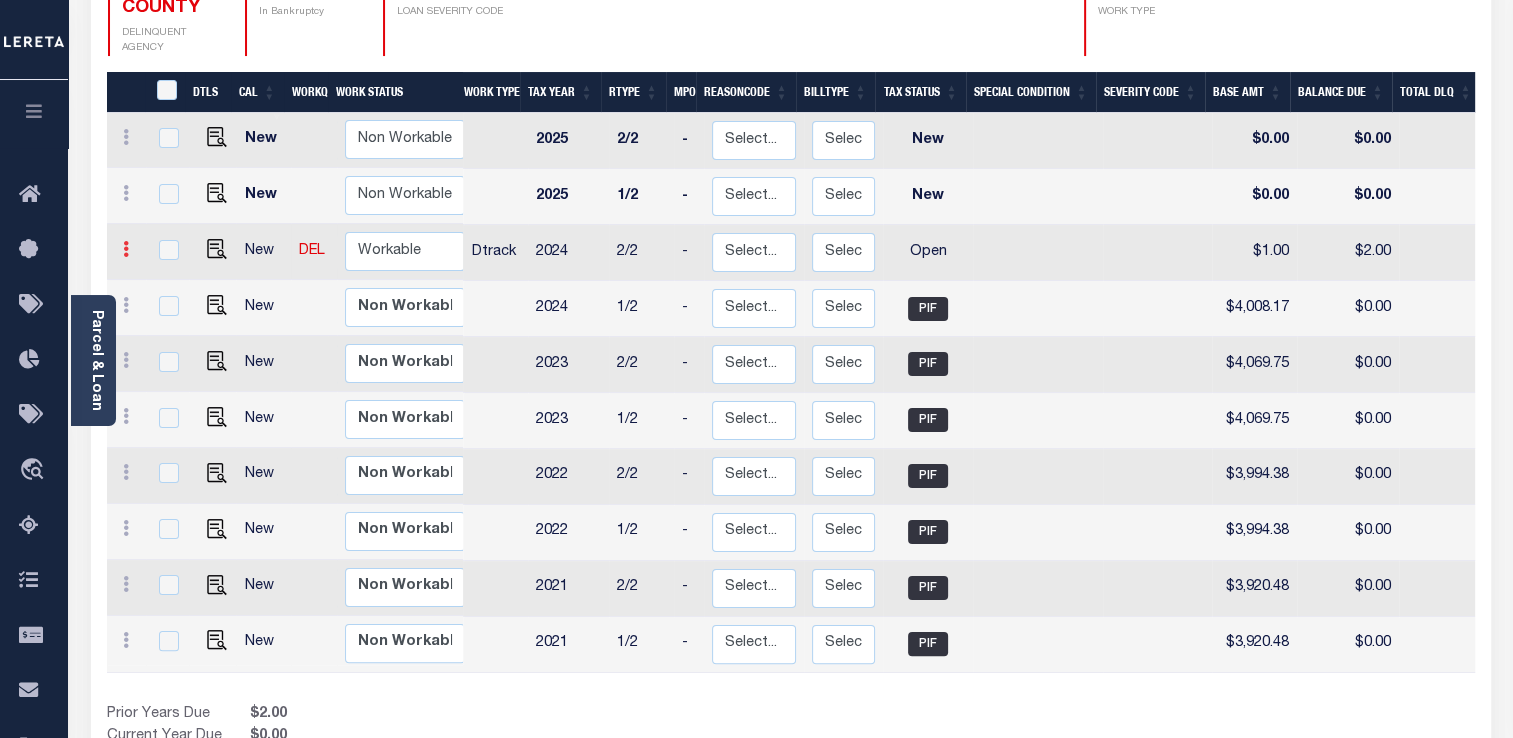 click at bounding box center [126, 252] 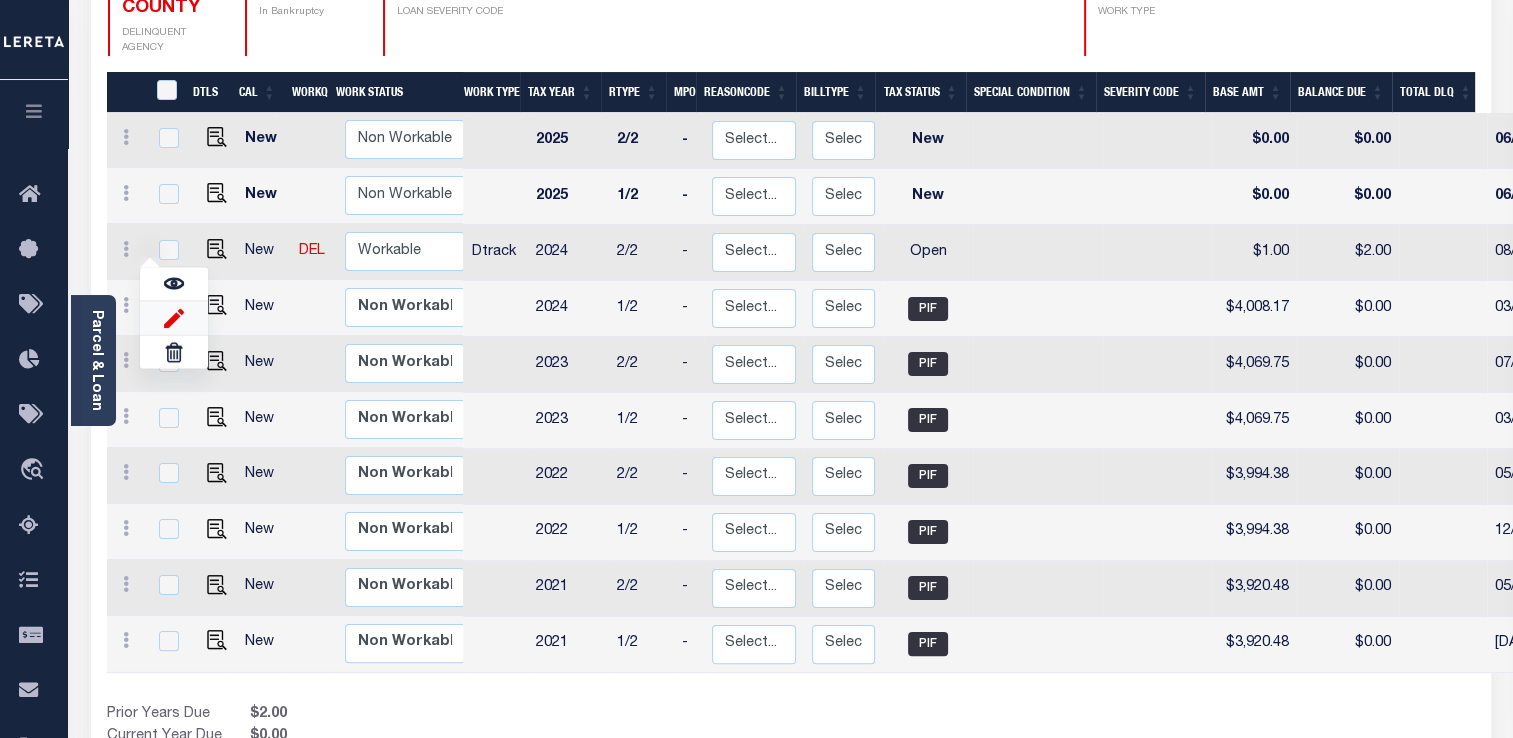 click at bounding box center (174, 317) 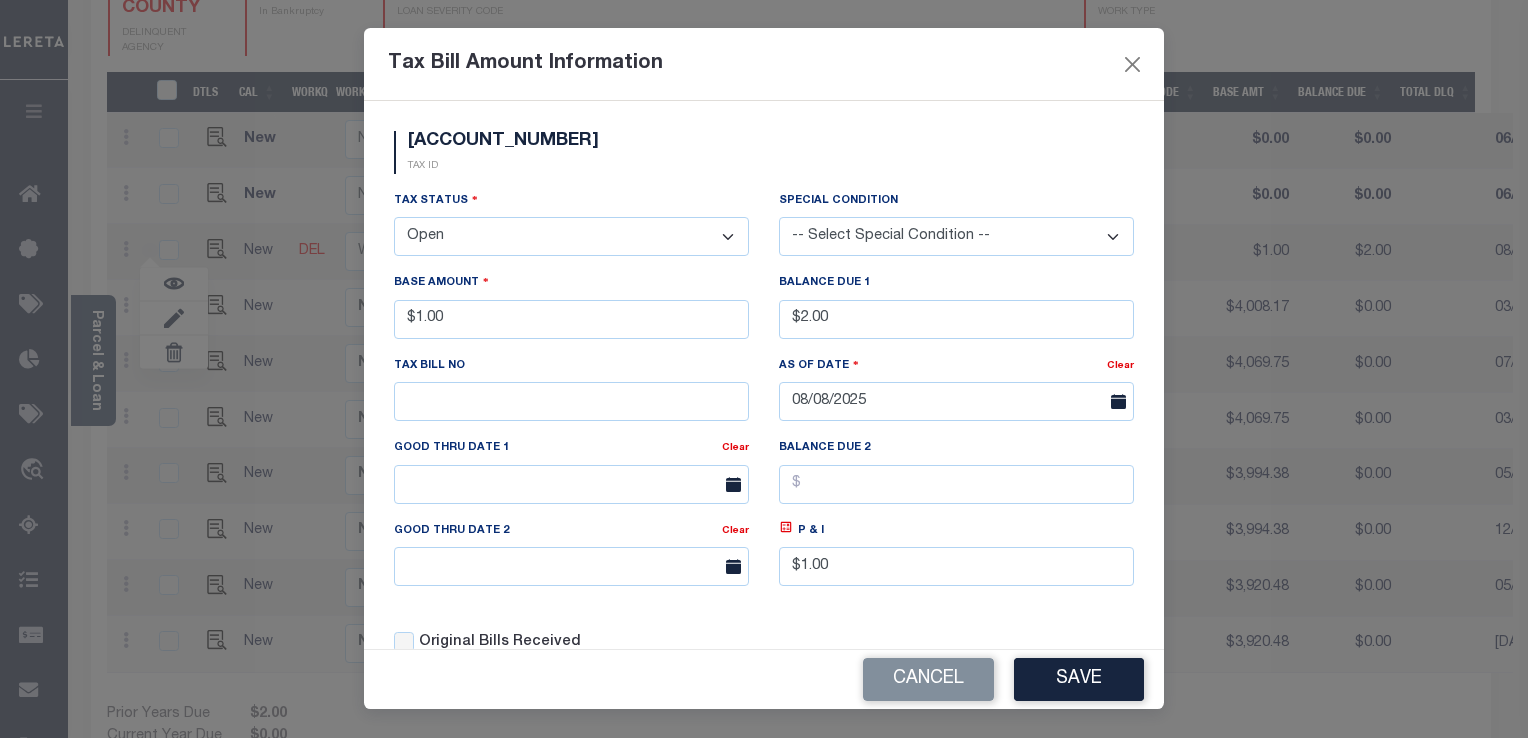 click on "Tax Bill Amount Information" at bounding box center [764, 64] 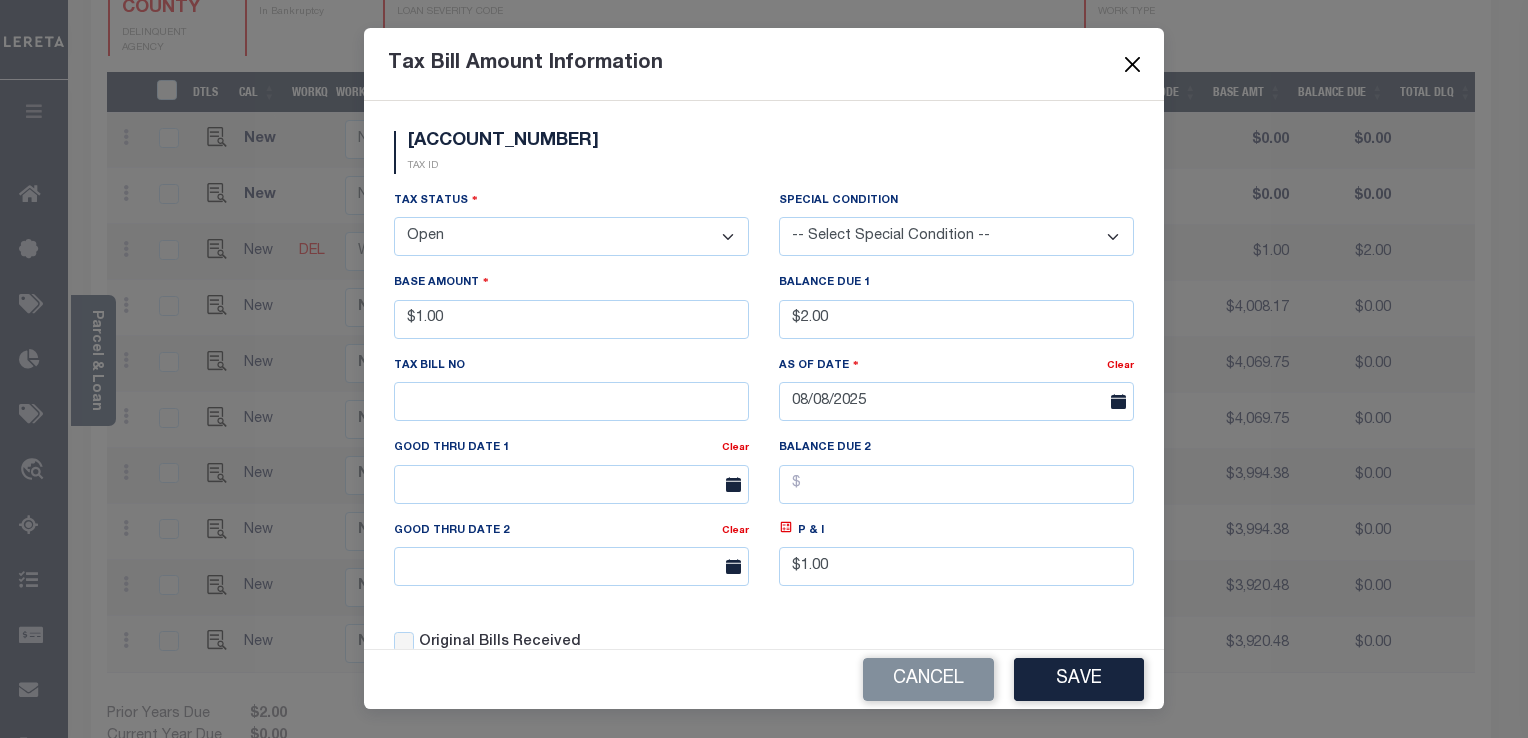 click at bounding box center (1133, 64) 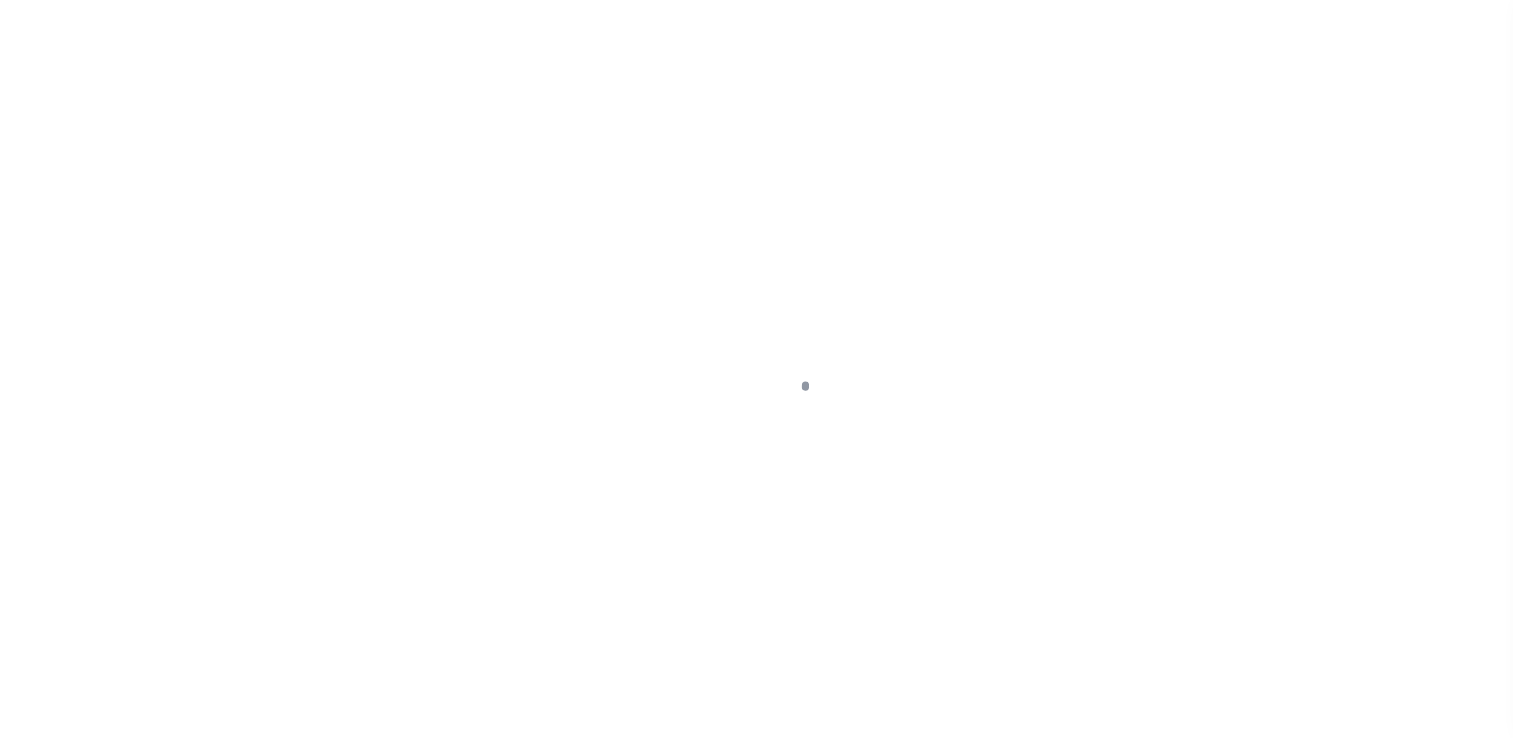 scroll, scrollTop: 291, scrollLeft: 0, axis: vertical 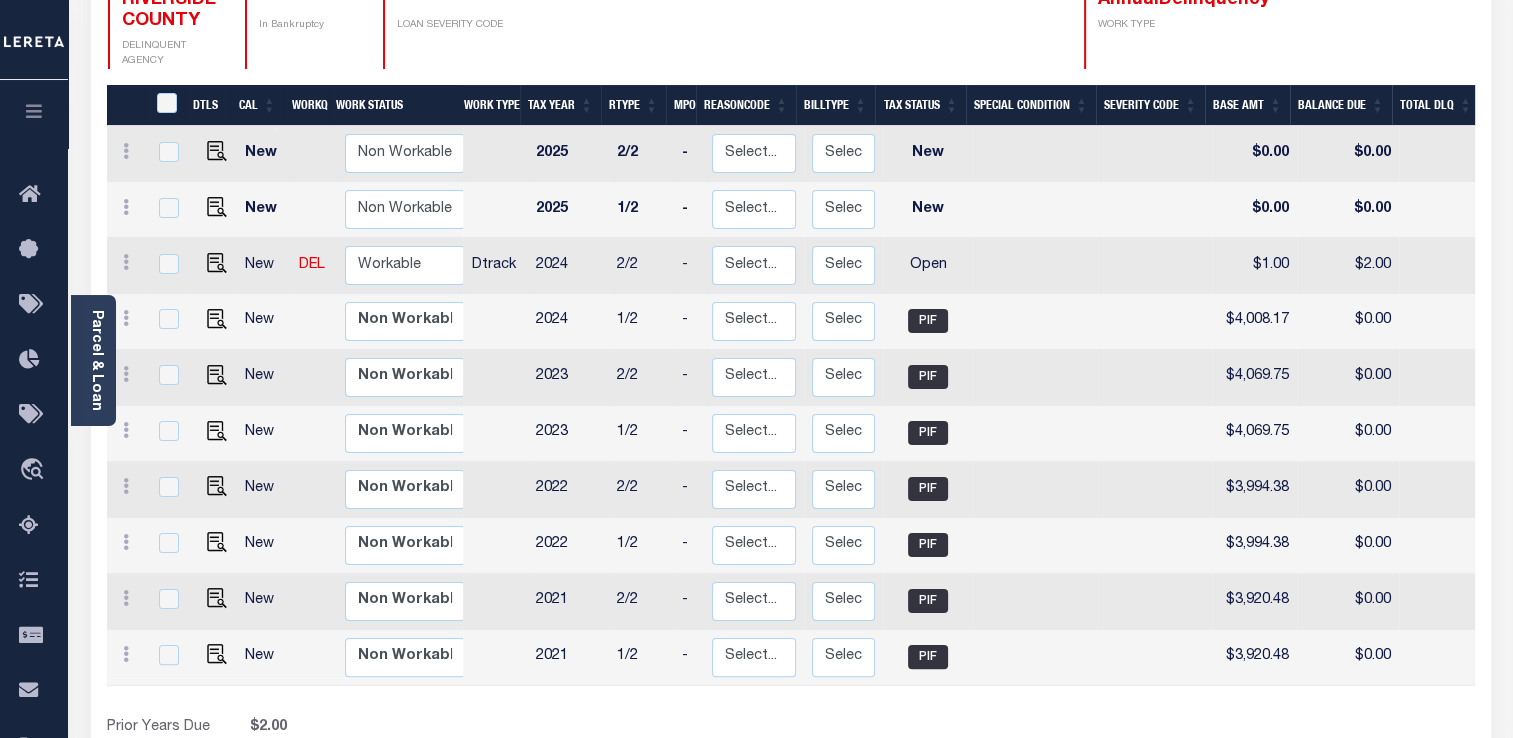 click at bounding box center (127, 266) 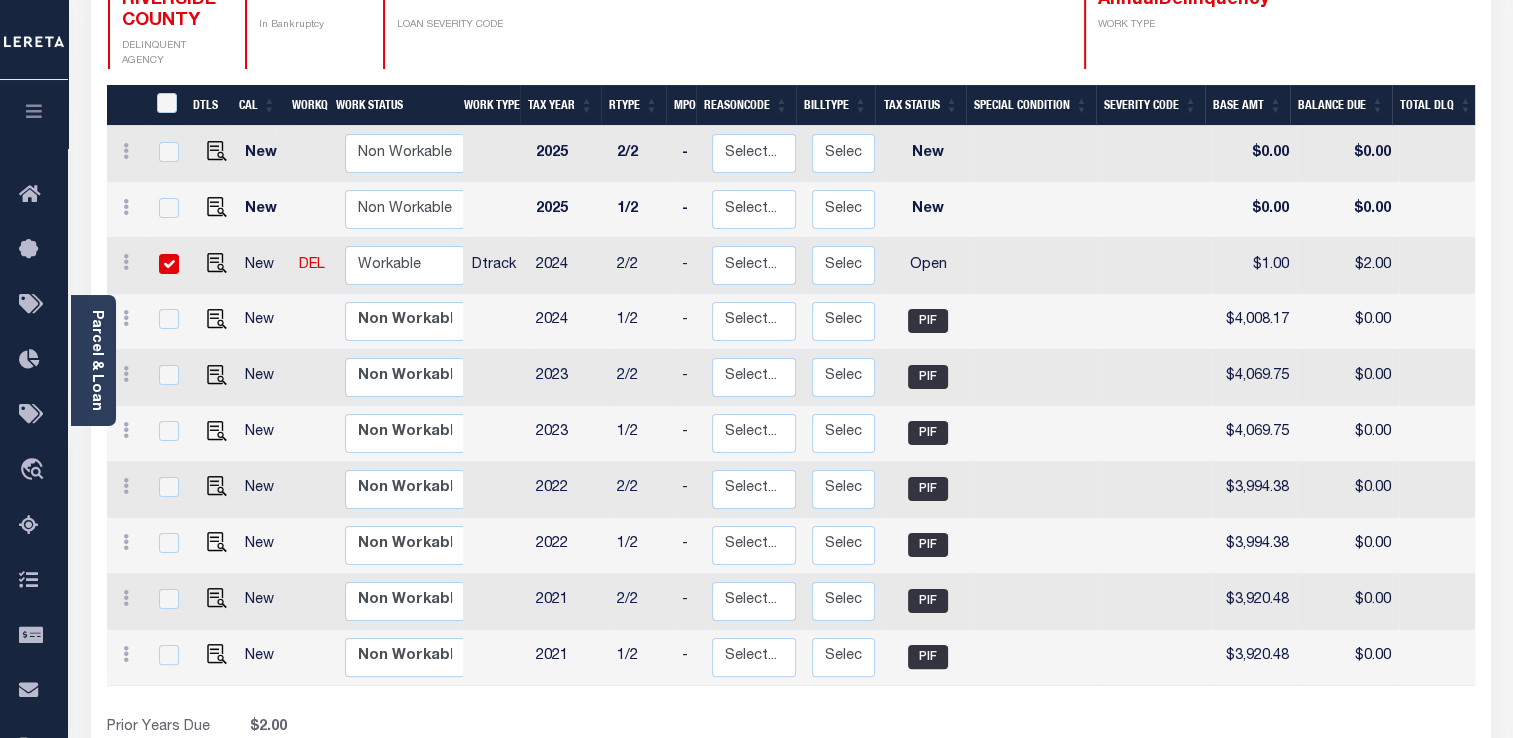 checkbox on "true" 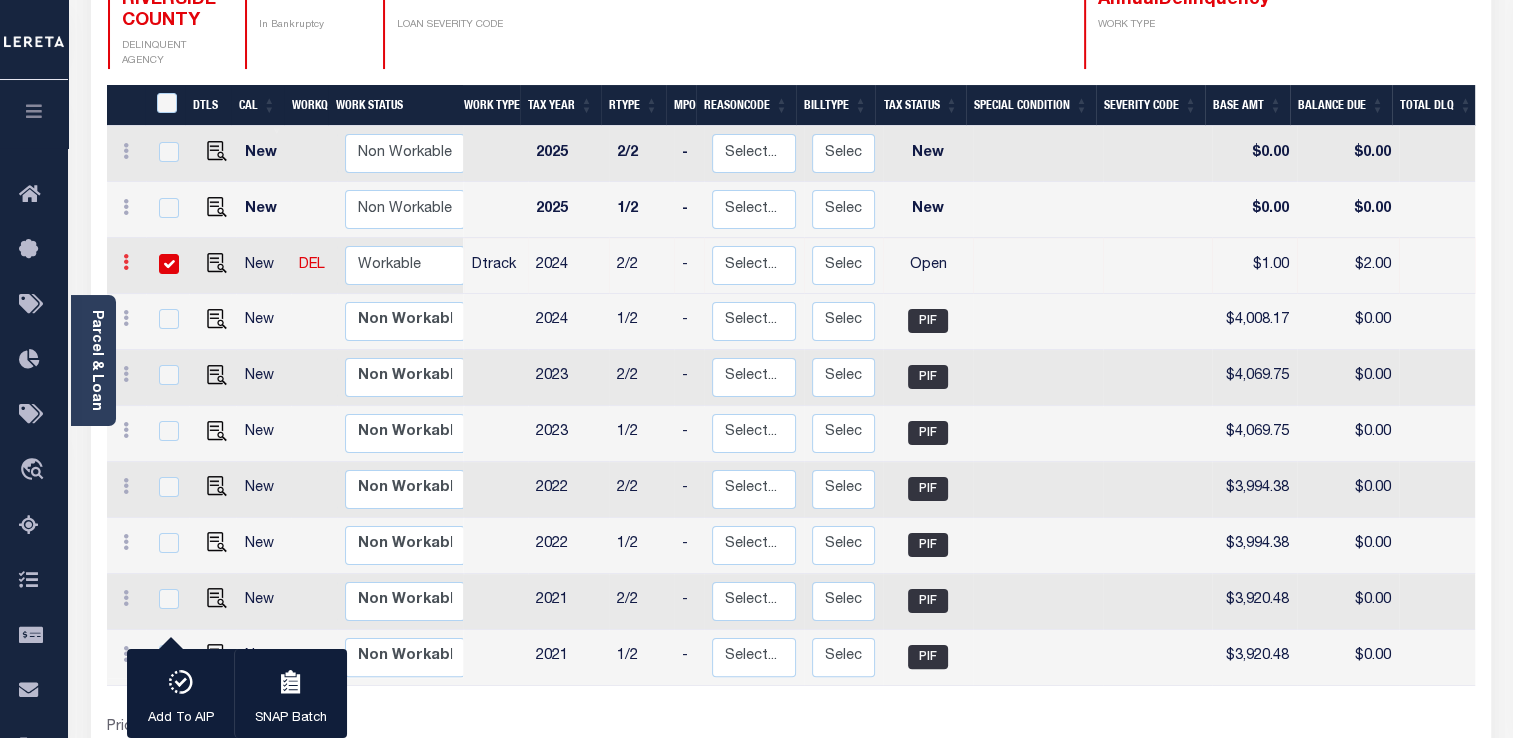 click at bounding box center (126, 265) 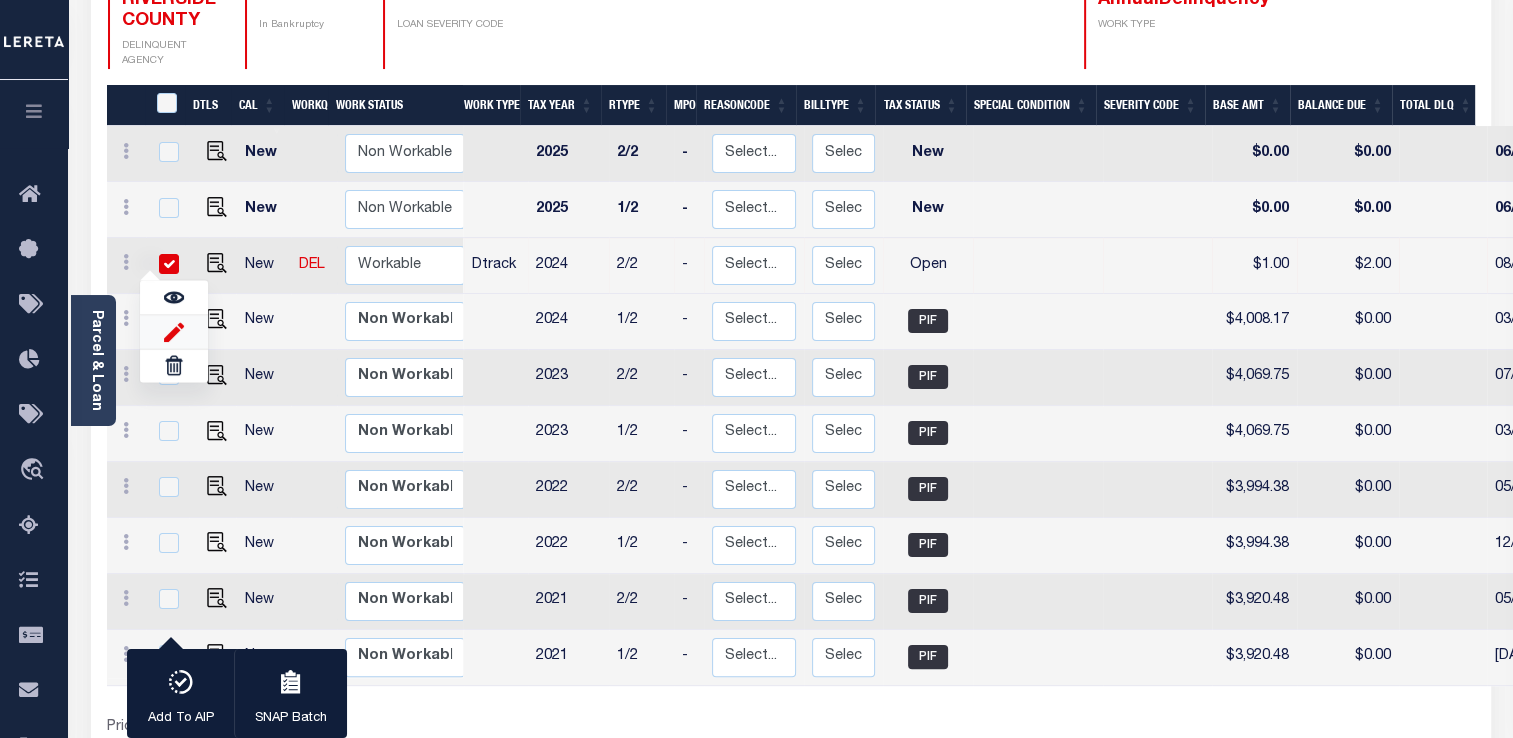click at bounding box center (174, 331) 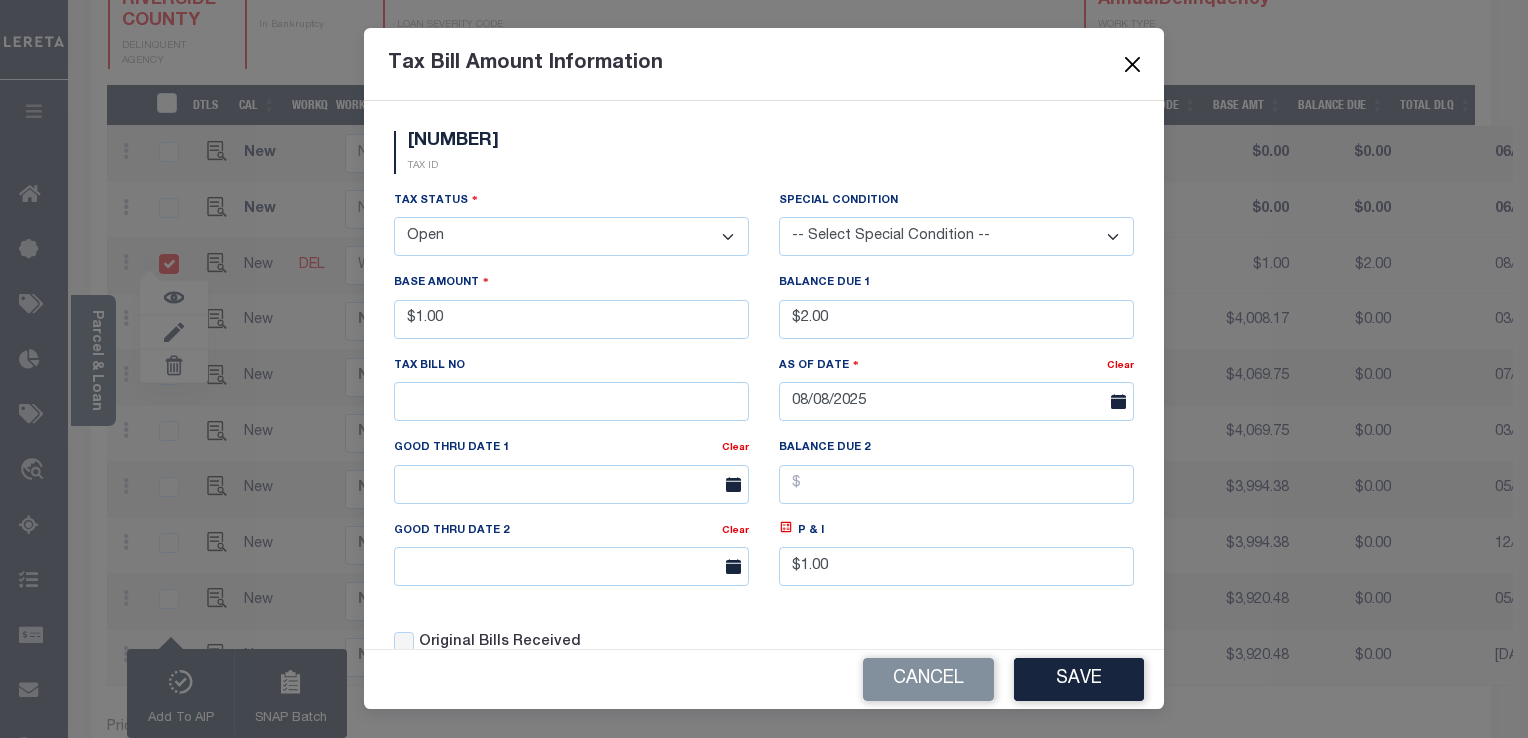click at bounding box center [1133, 64] 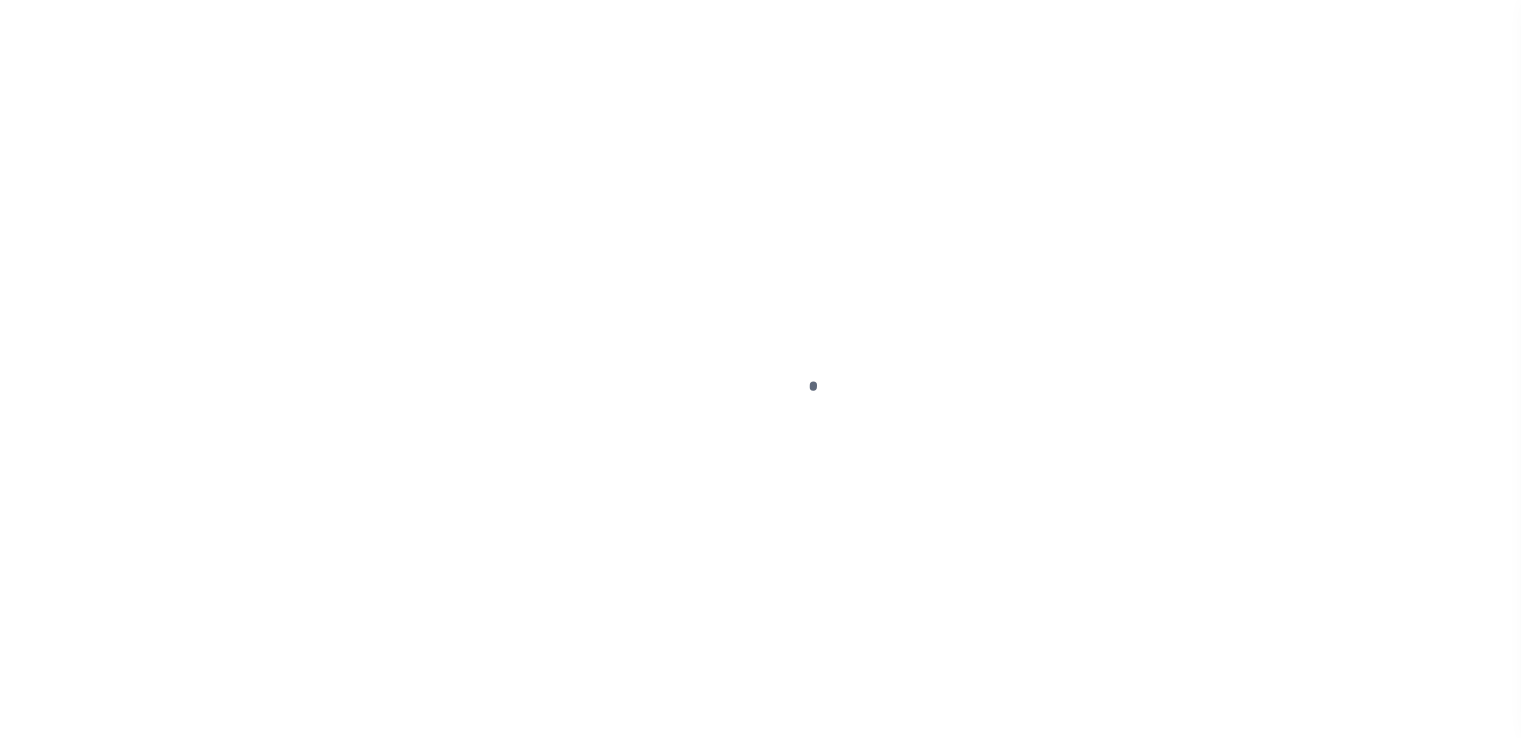 scroll, scrollTop: 291, scrollLeft: 0, axis: vertical 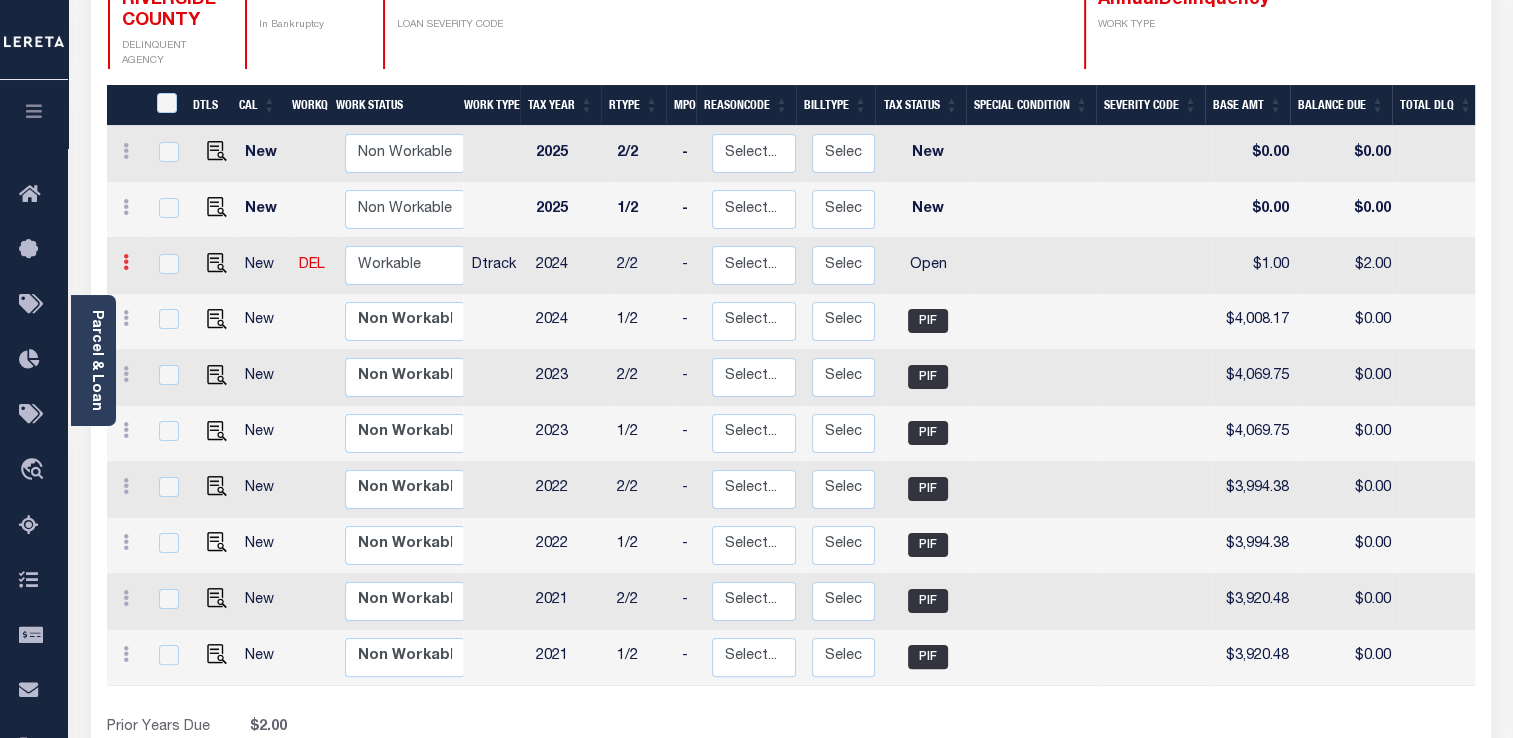 click at bounding box center (126, 265) 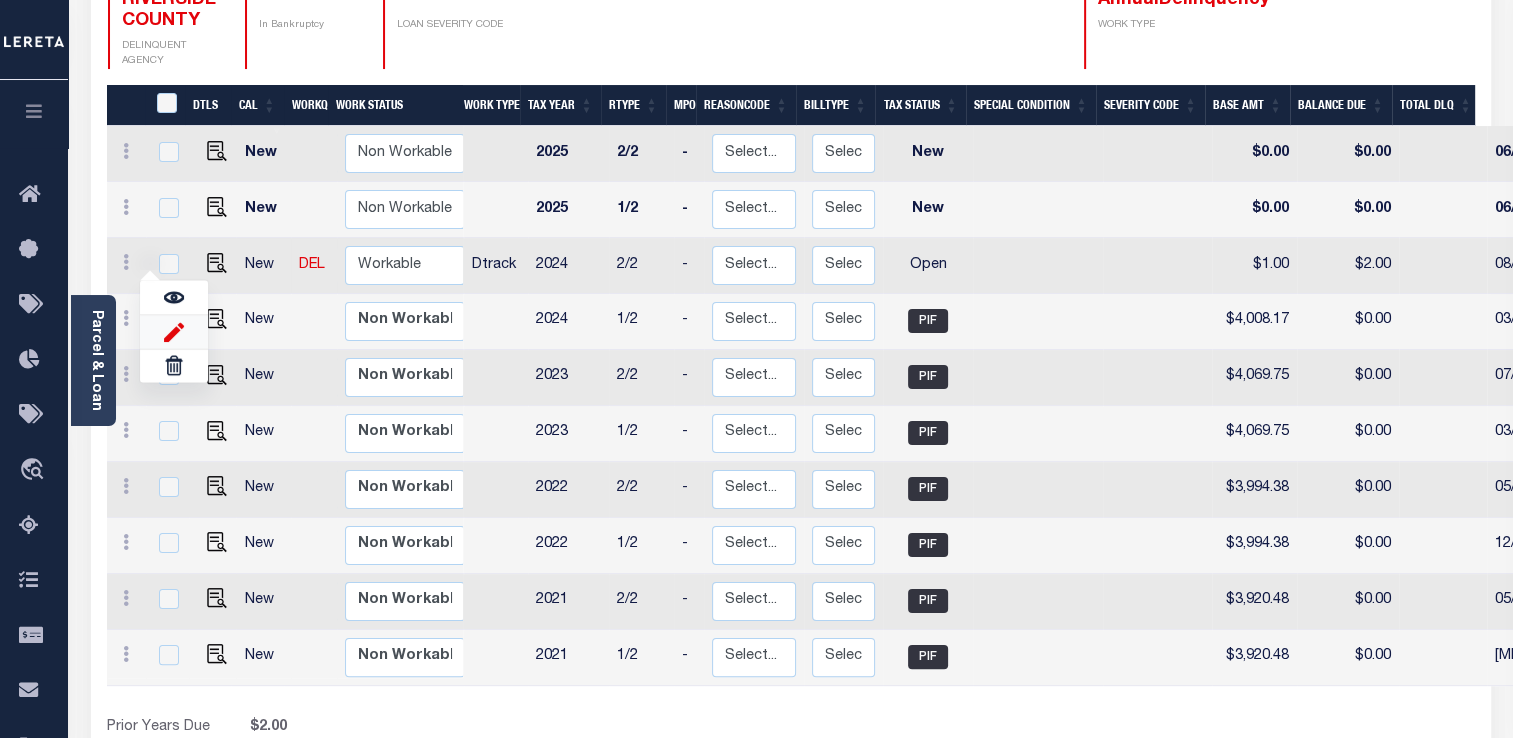 click at bounding box center (174, 331) 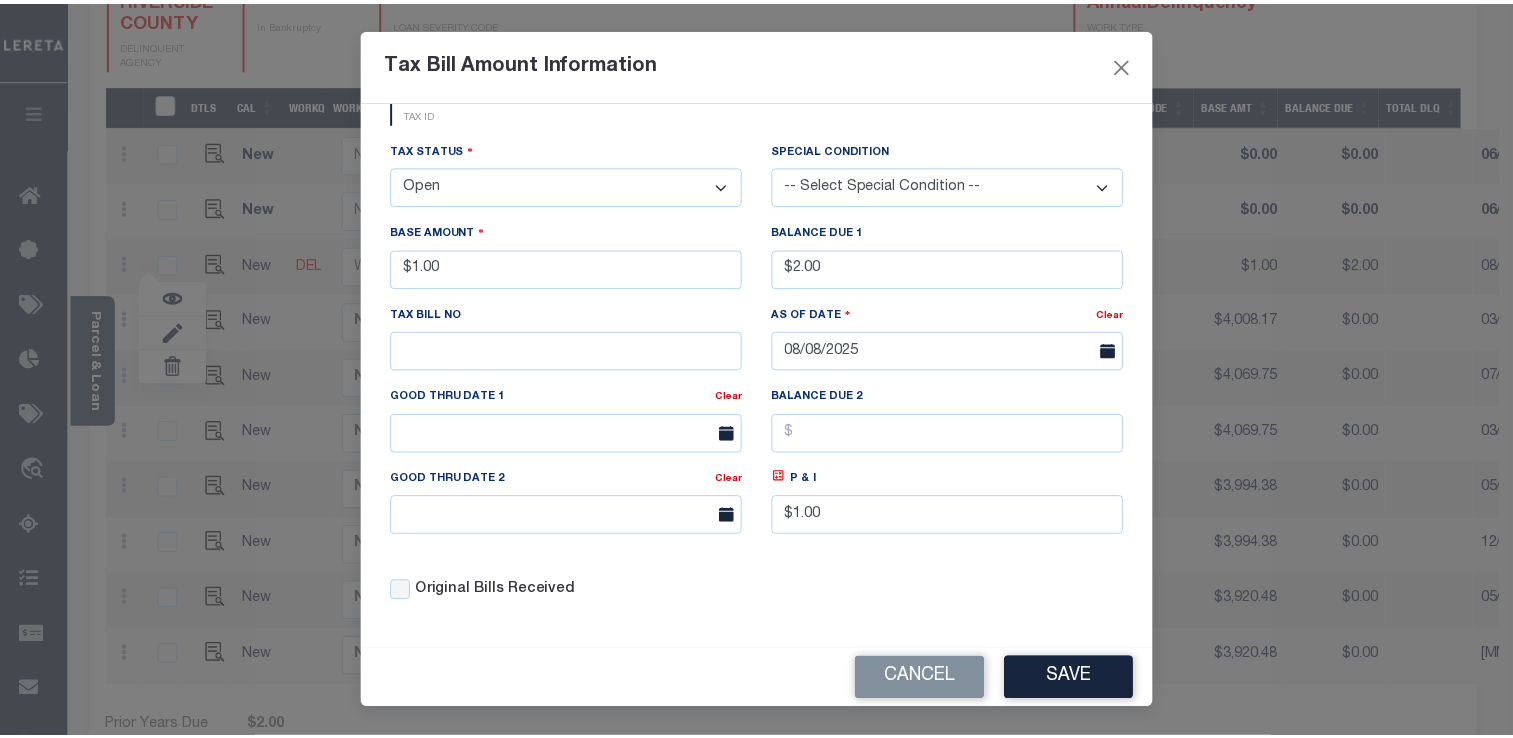 scroll, scrollTop: 0, scrollLeft: 0, axis: both 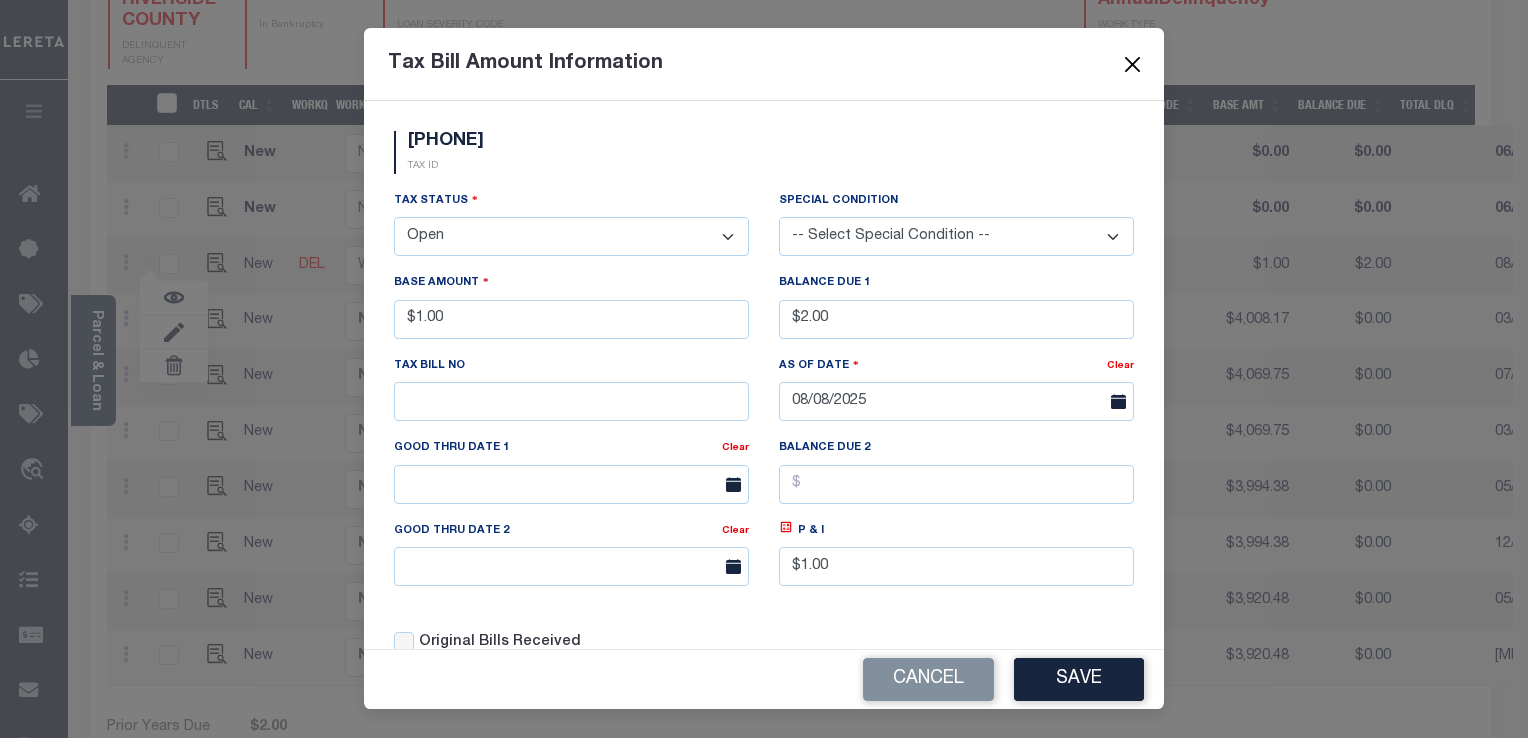 click at bounding box center (1133, 64) 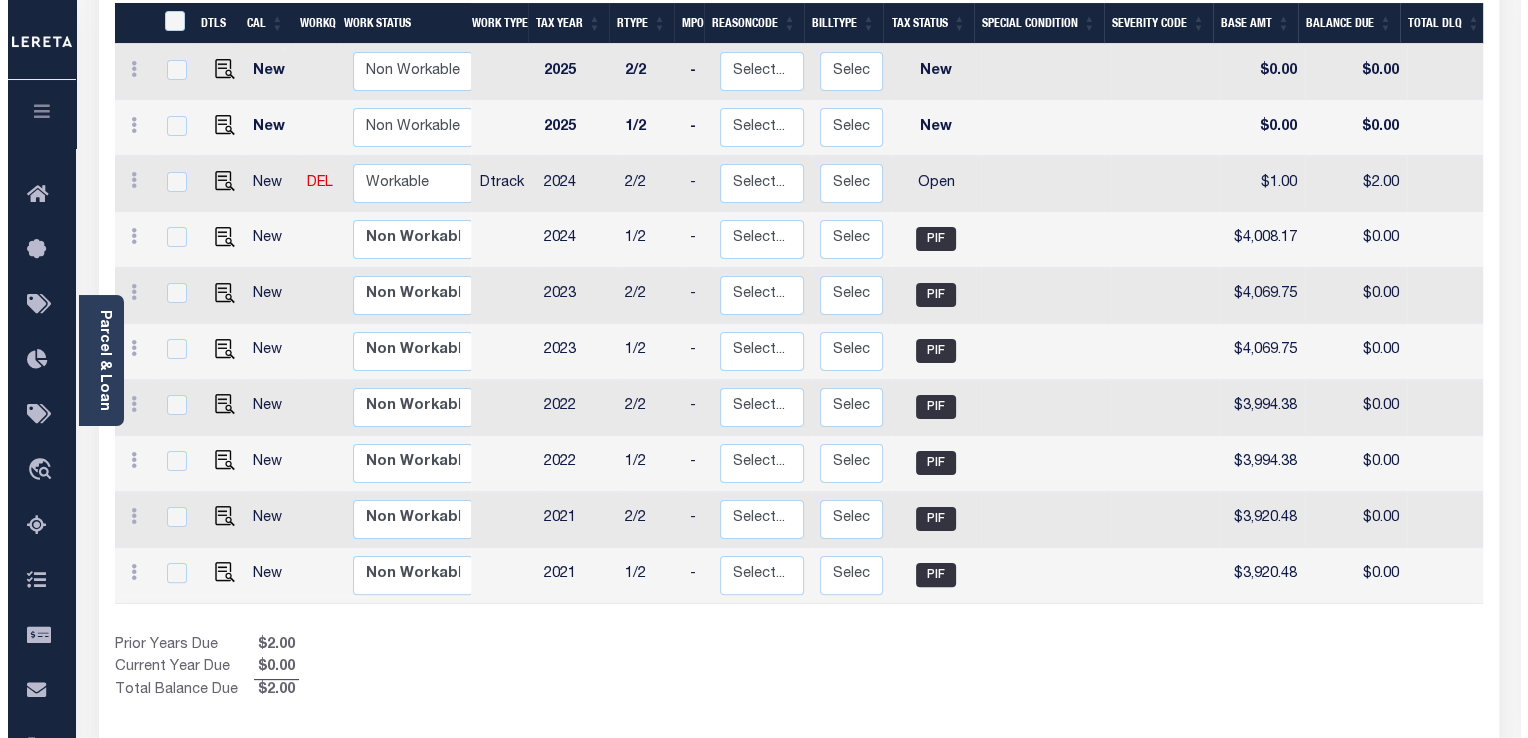scroll, scrollTop: 365, scrollLeft: 0, axis: vertical 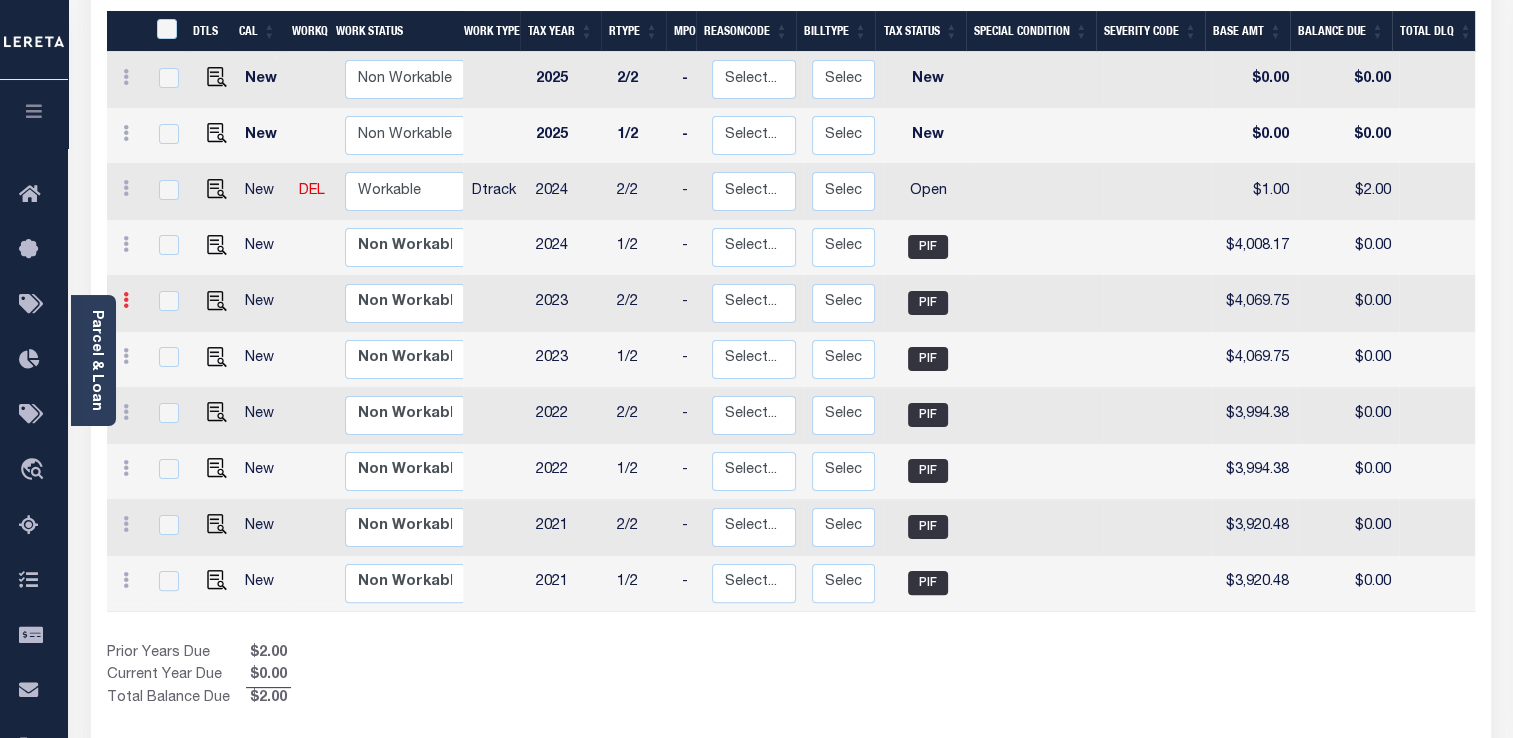 click at bounding box center (126, 303) 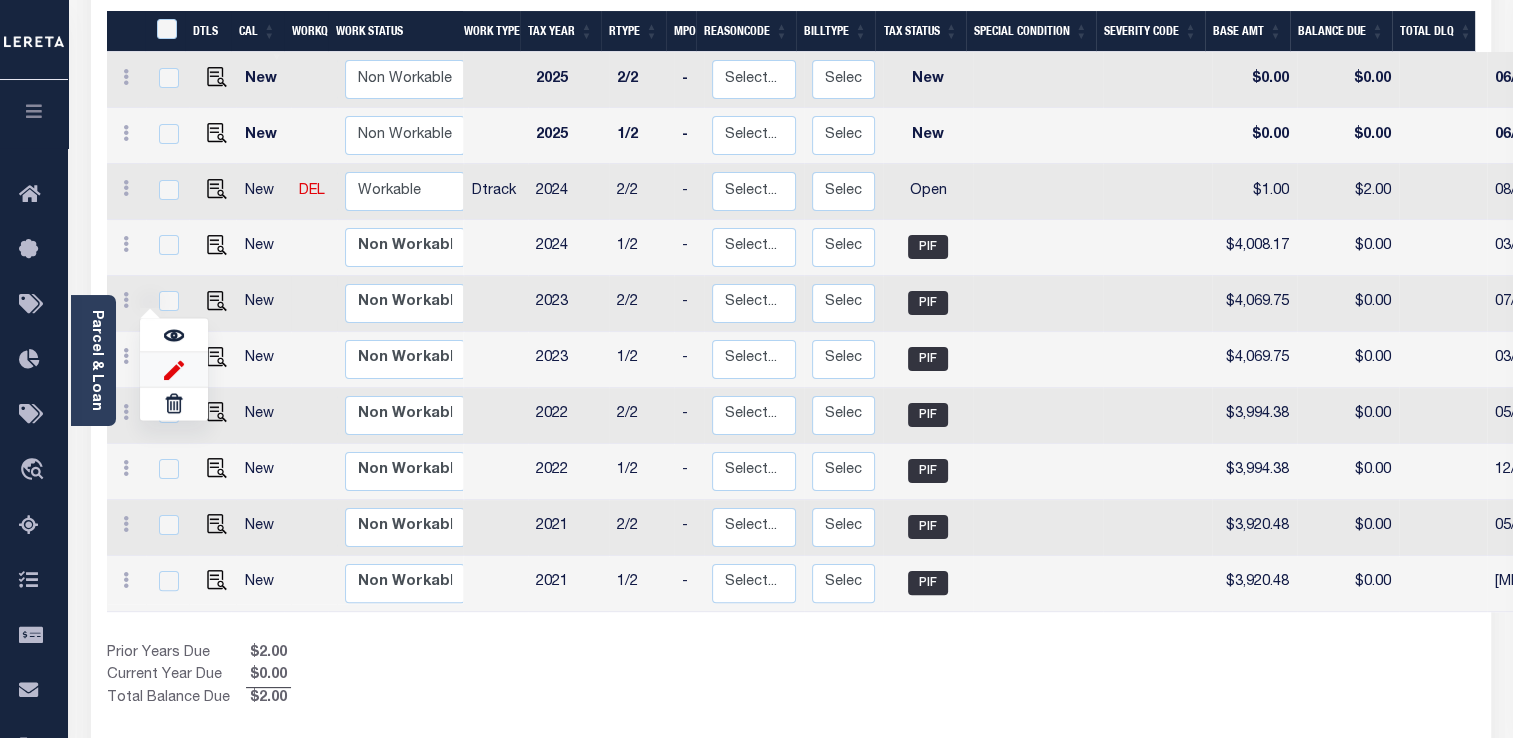 click at bounding box center [174, 369] 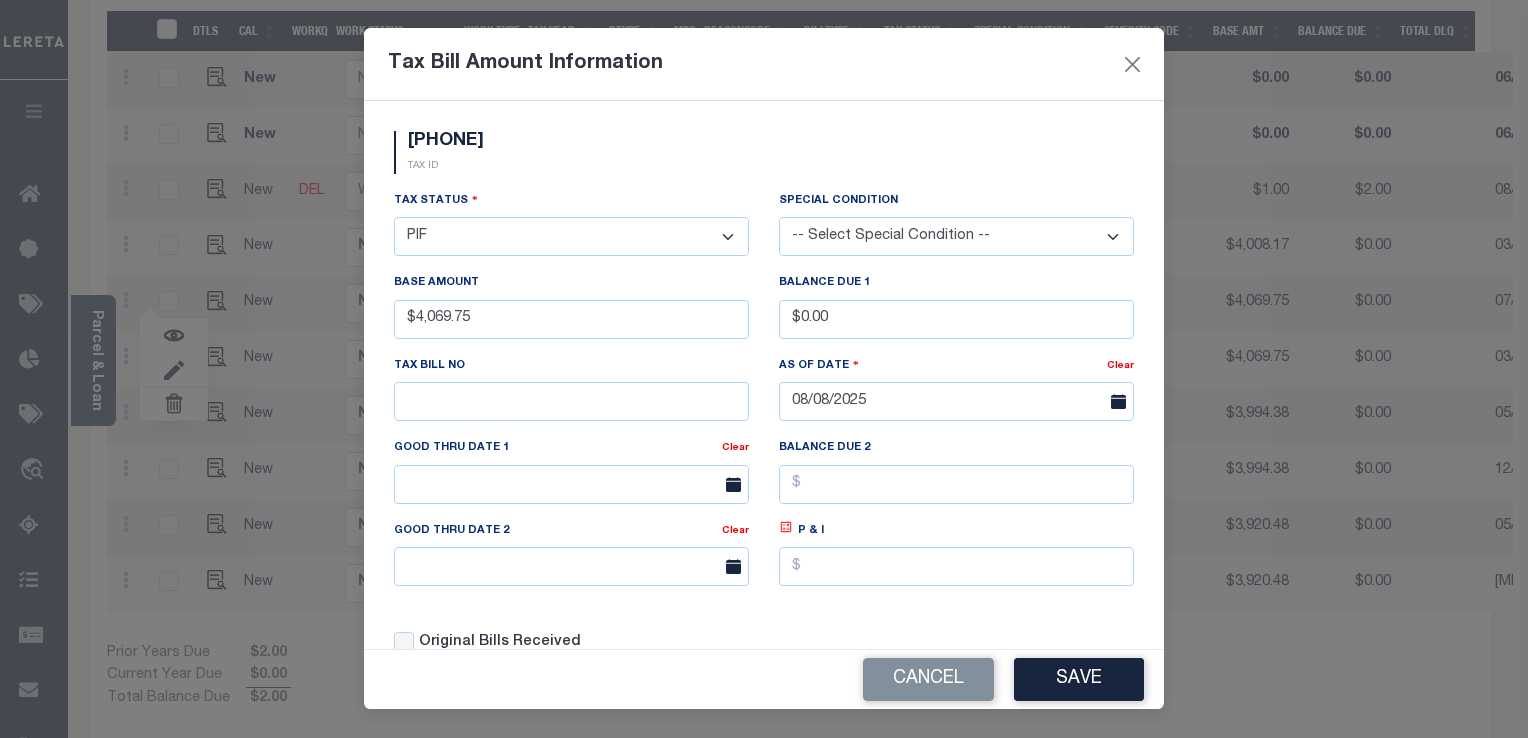 click 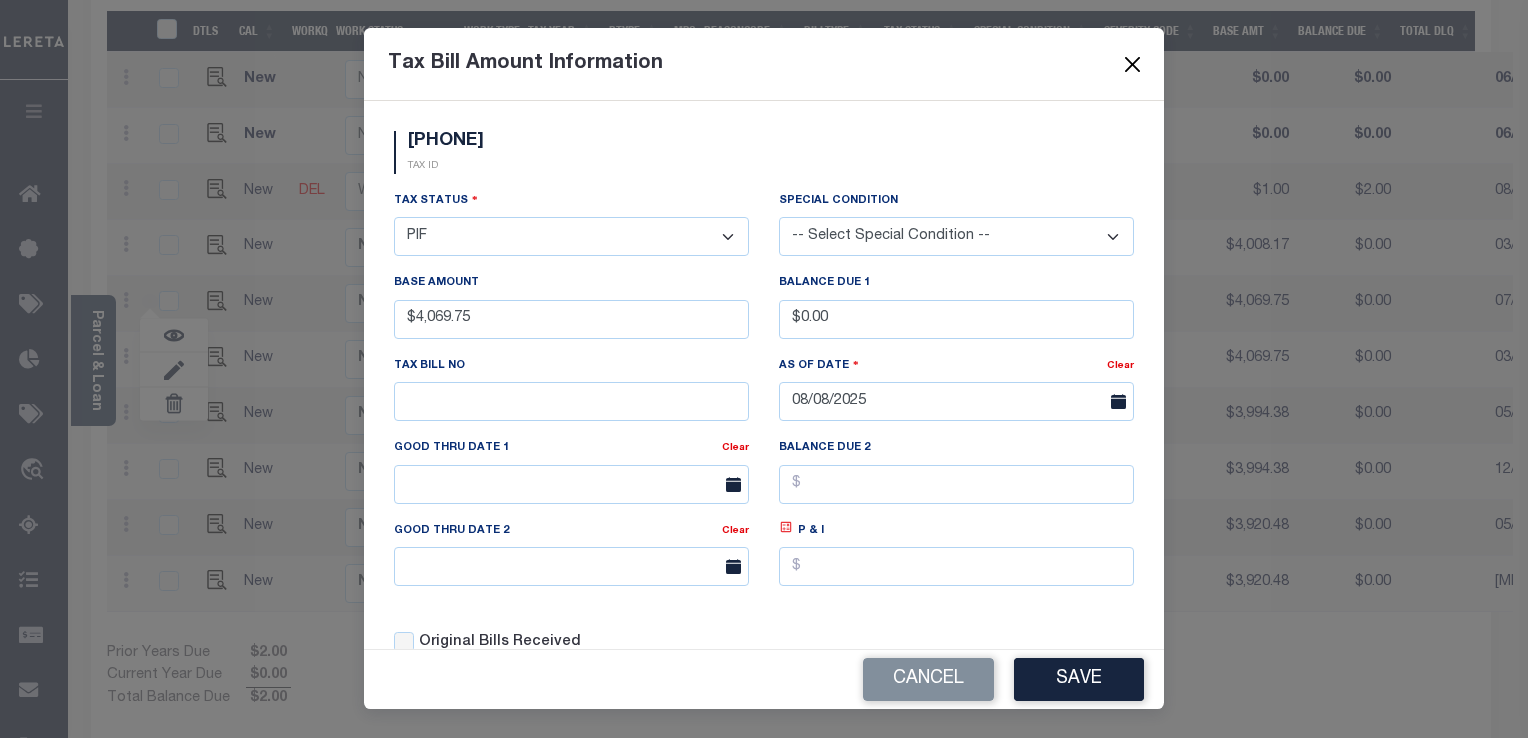 type on "$4,069.75" 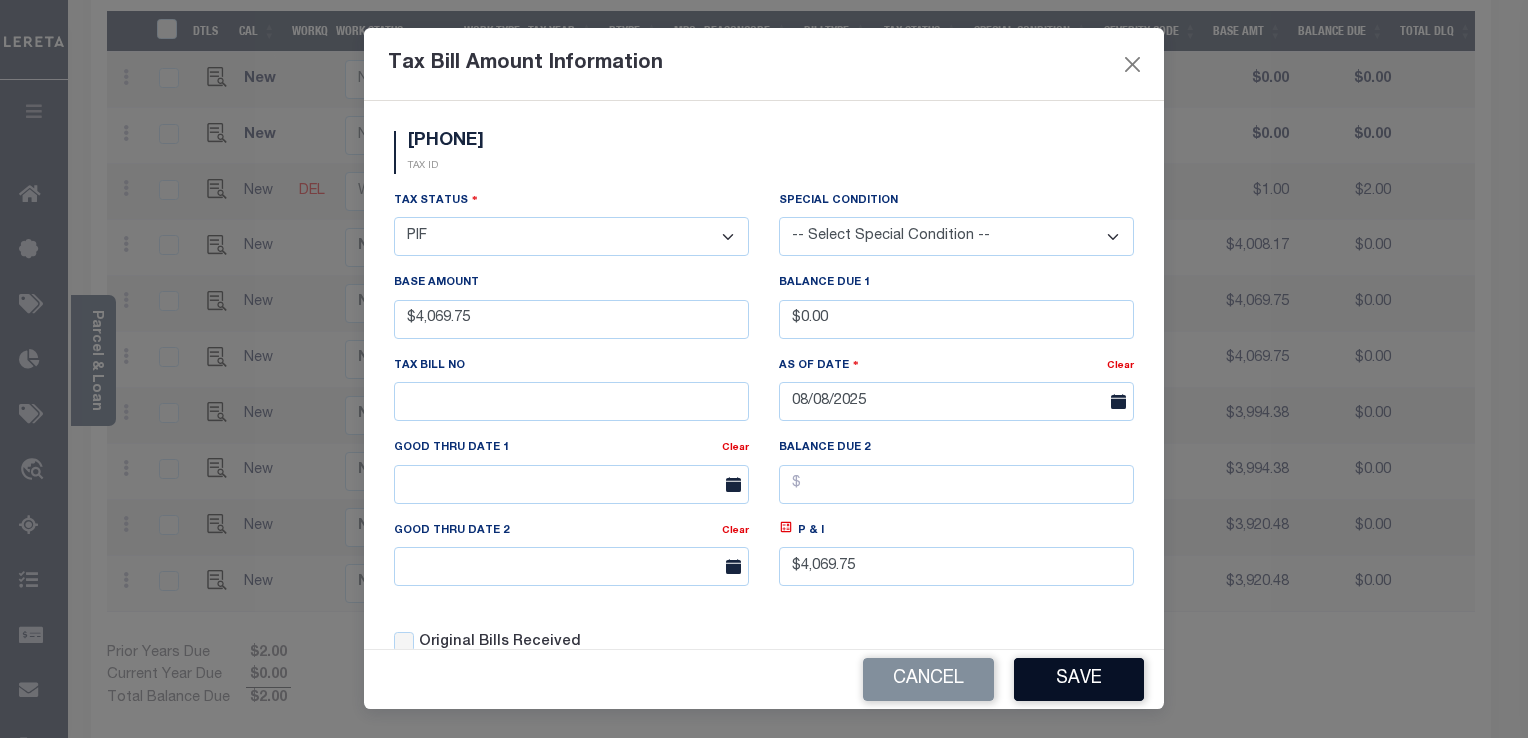 click on "Save" at bounding box center [1079, 679] 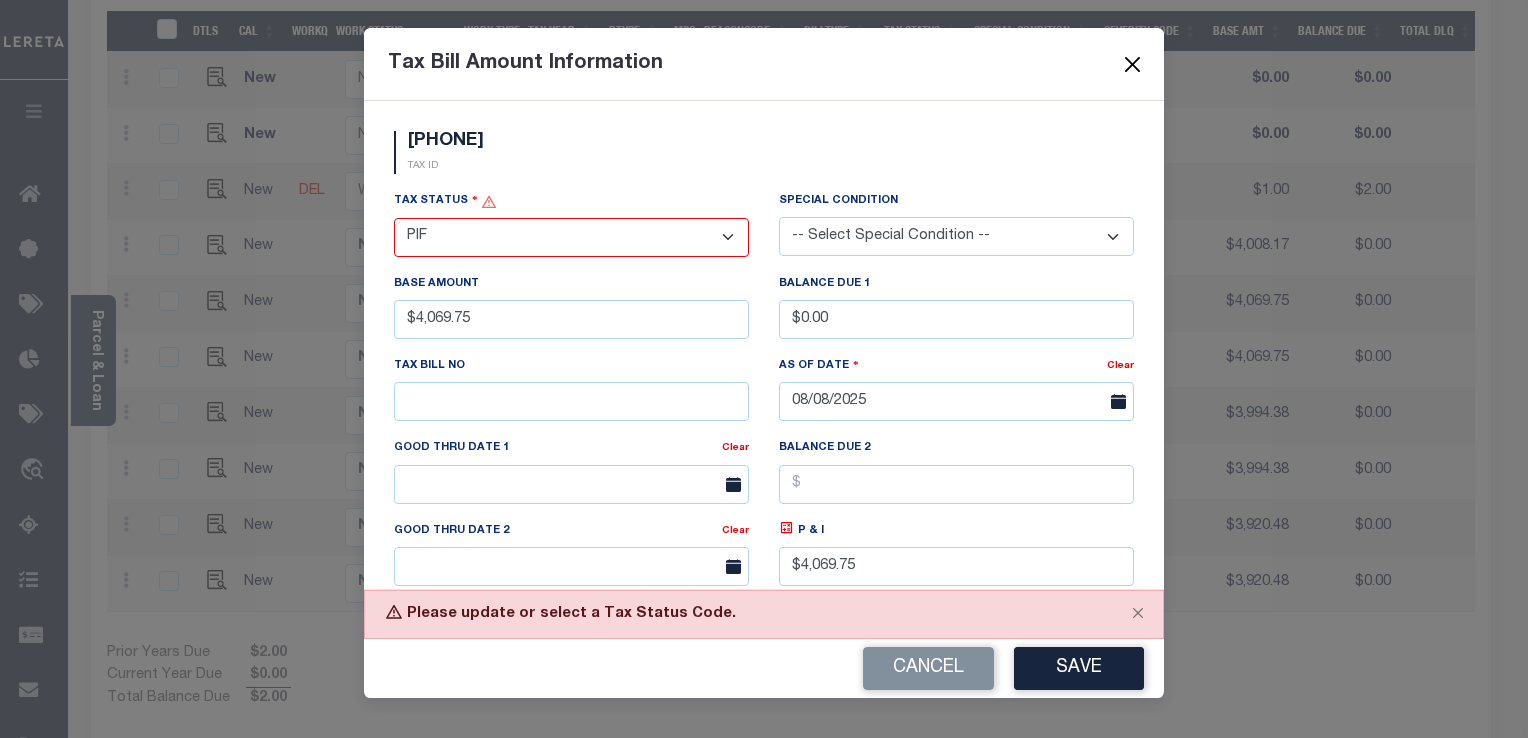 click at bounding box center (1133, 64) 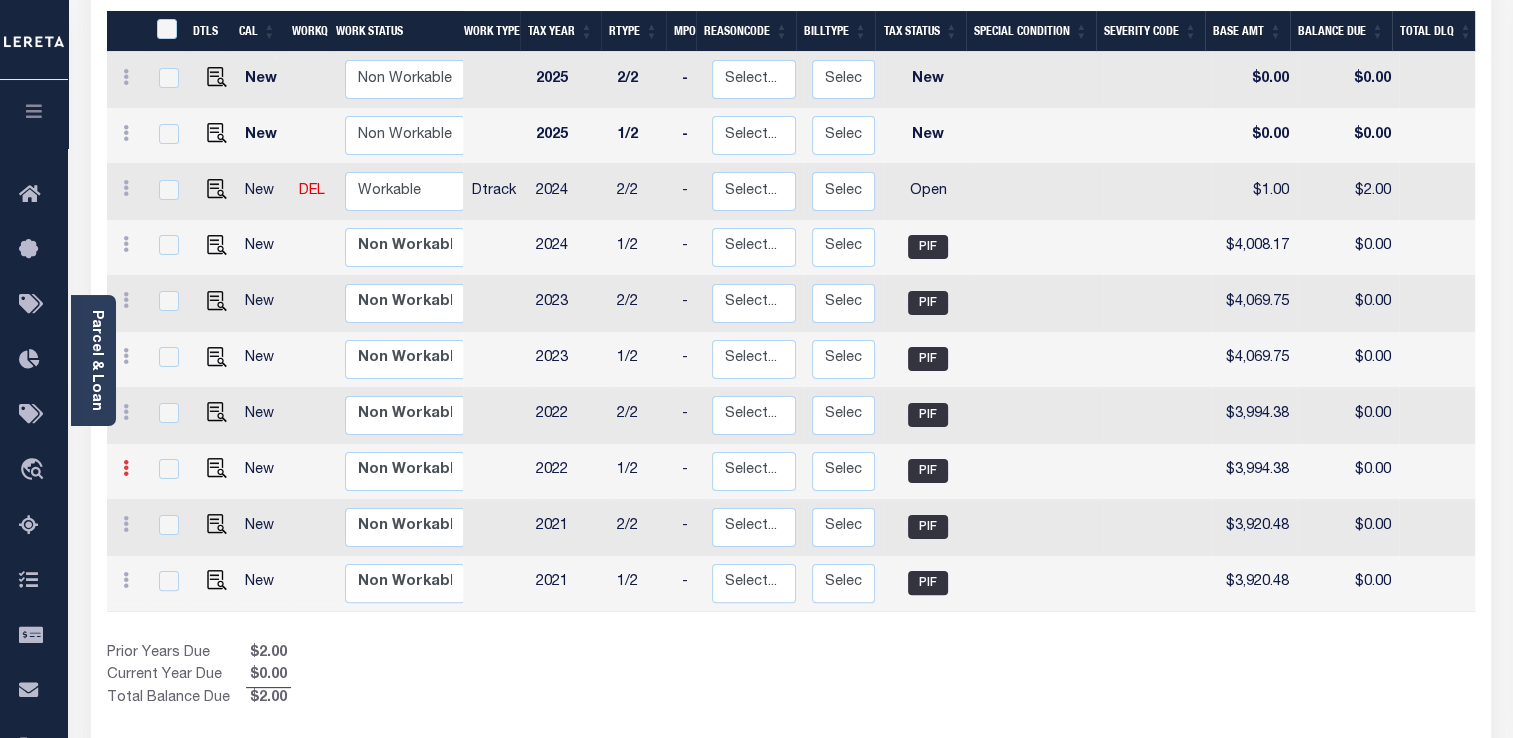 click at bounding box center [126, 468] 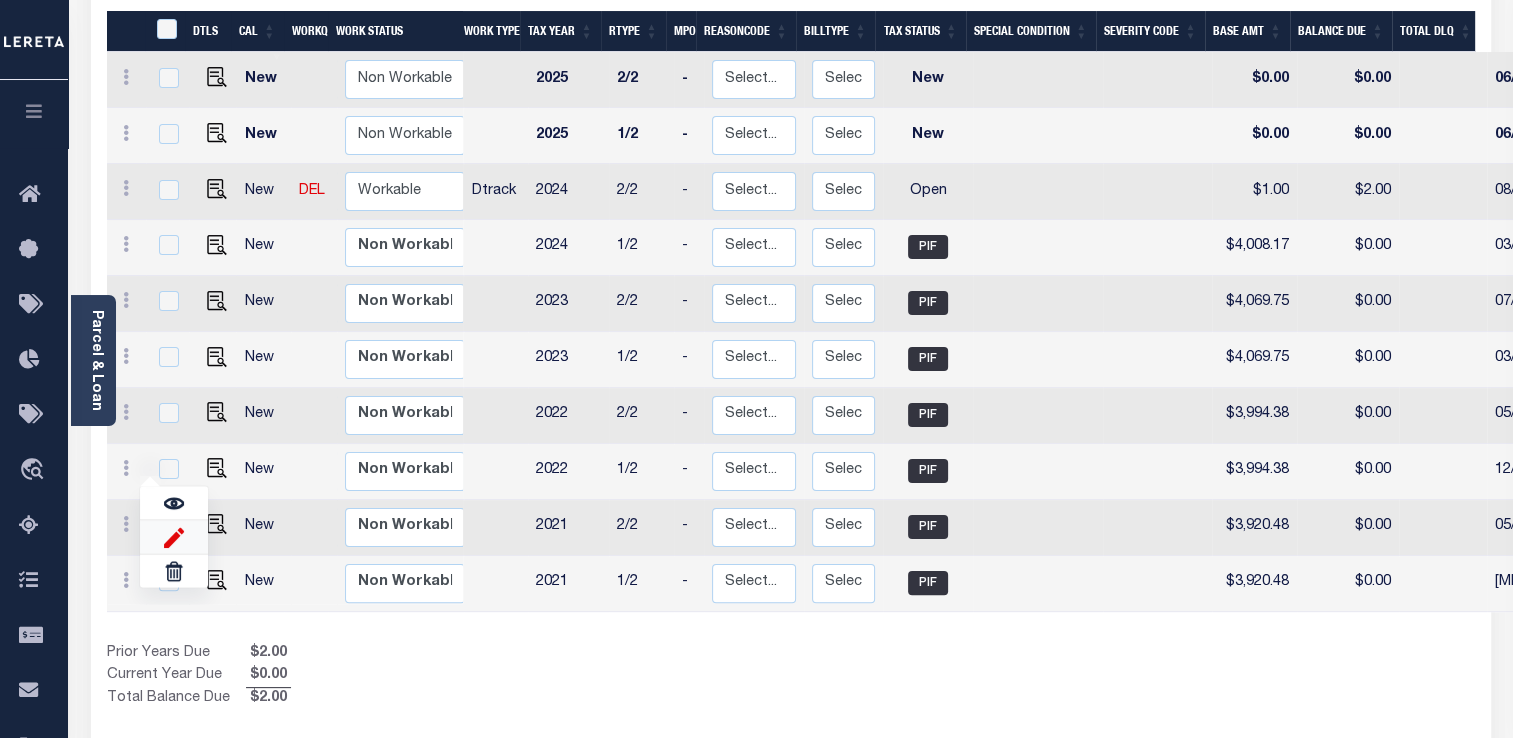 click at bounding box center (174, 537) 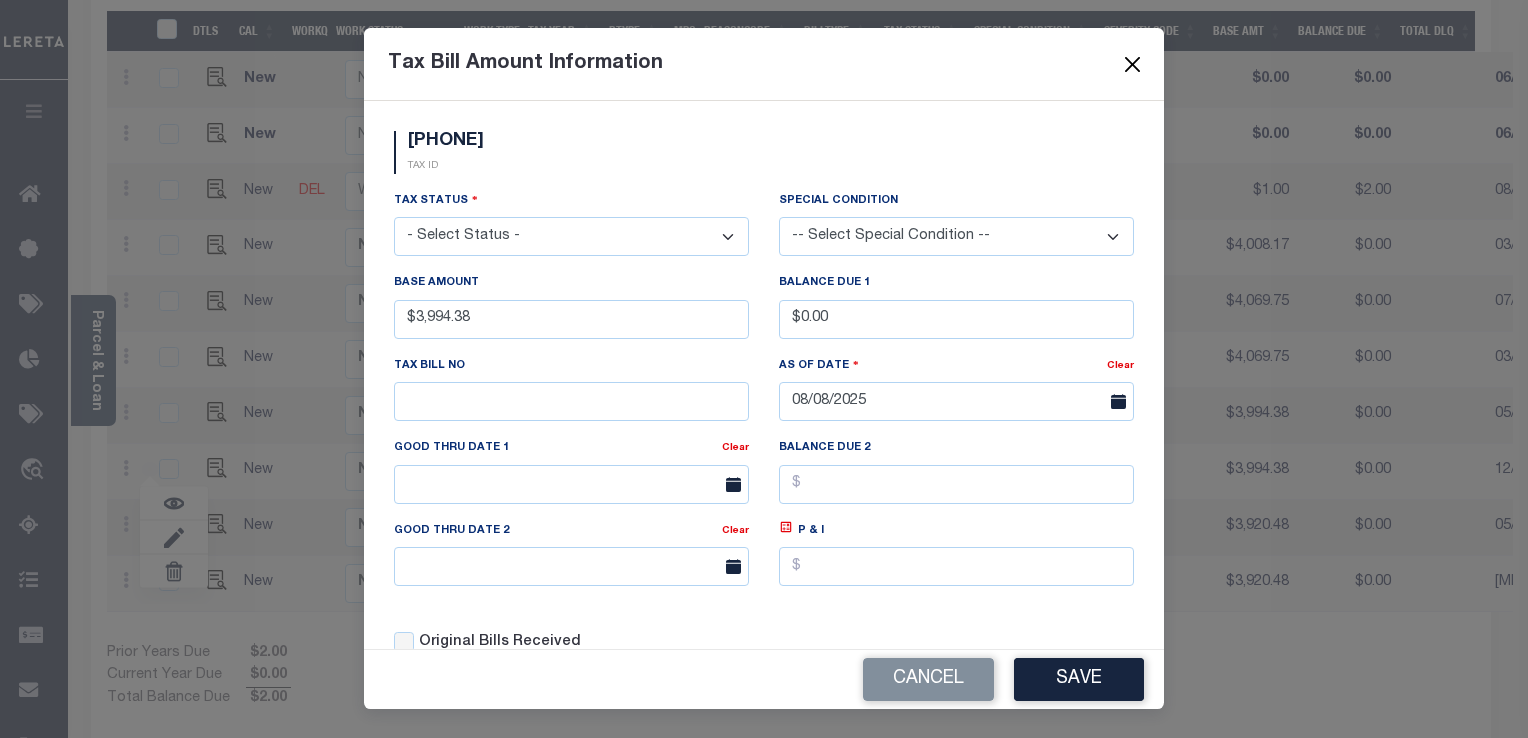 click at bounding box center (1133, 64) 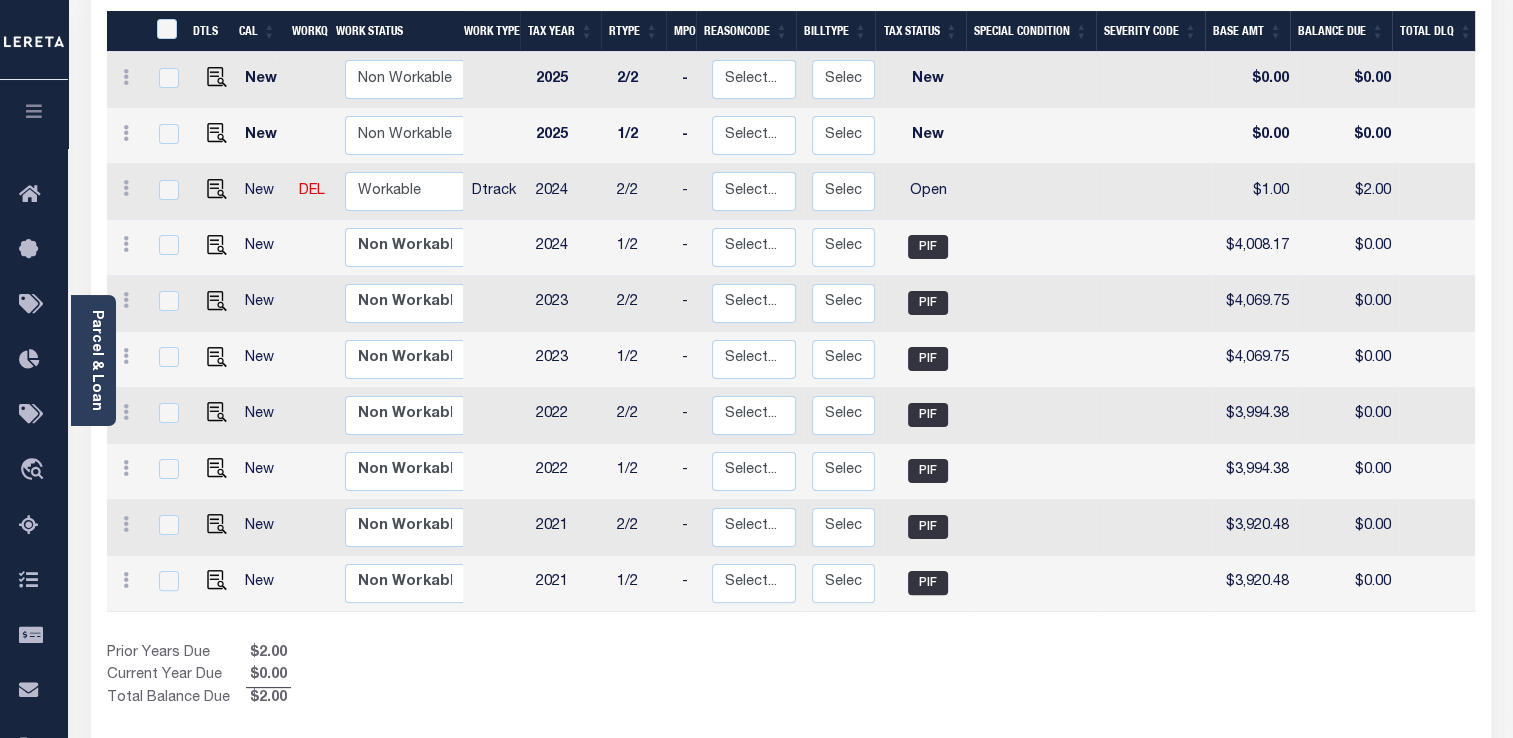 click at bounding box center [127, 528] 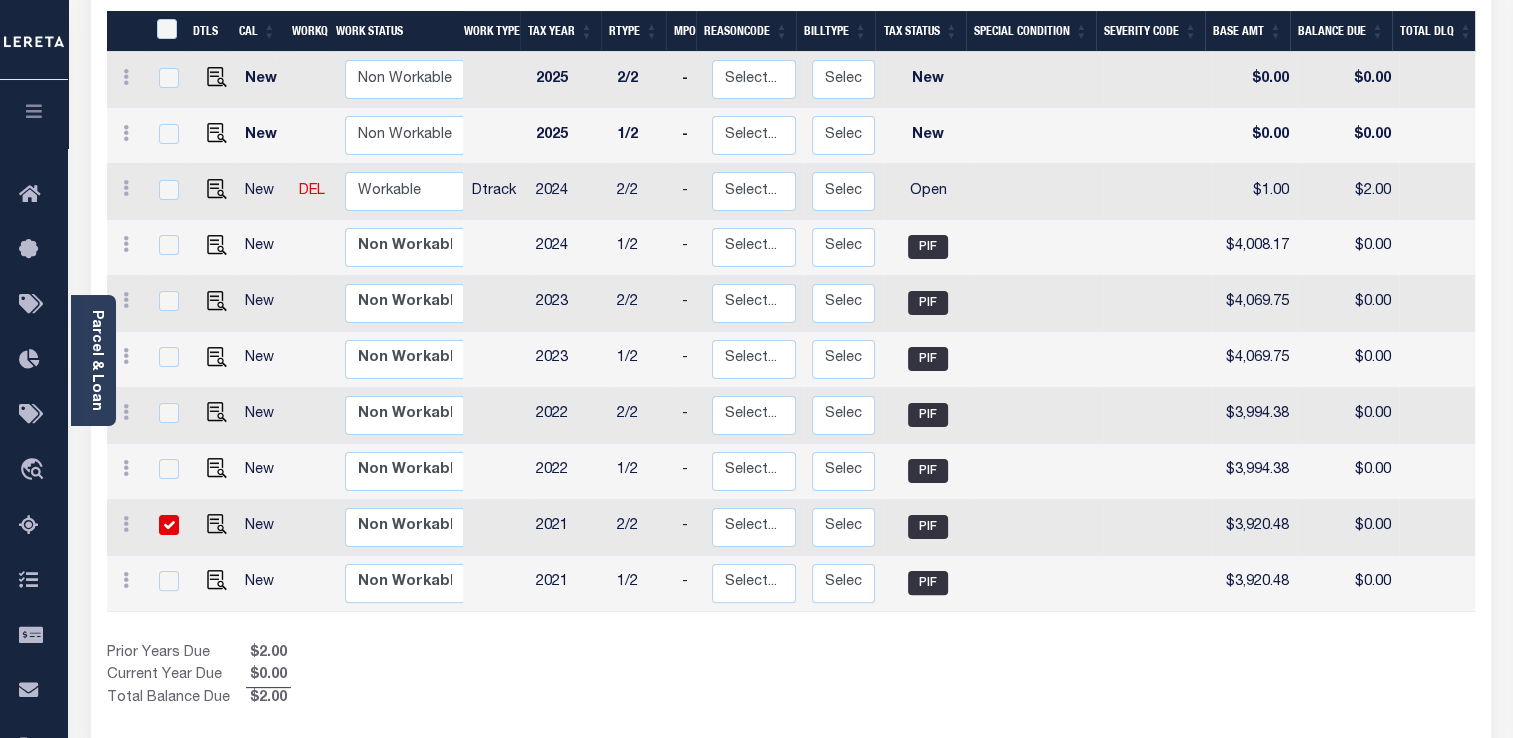 checkbox on "true" 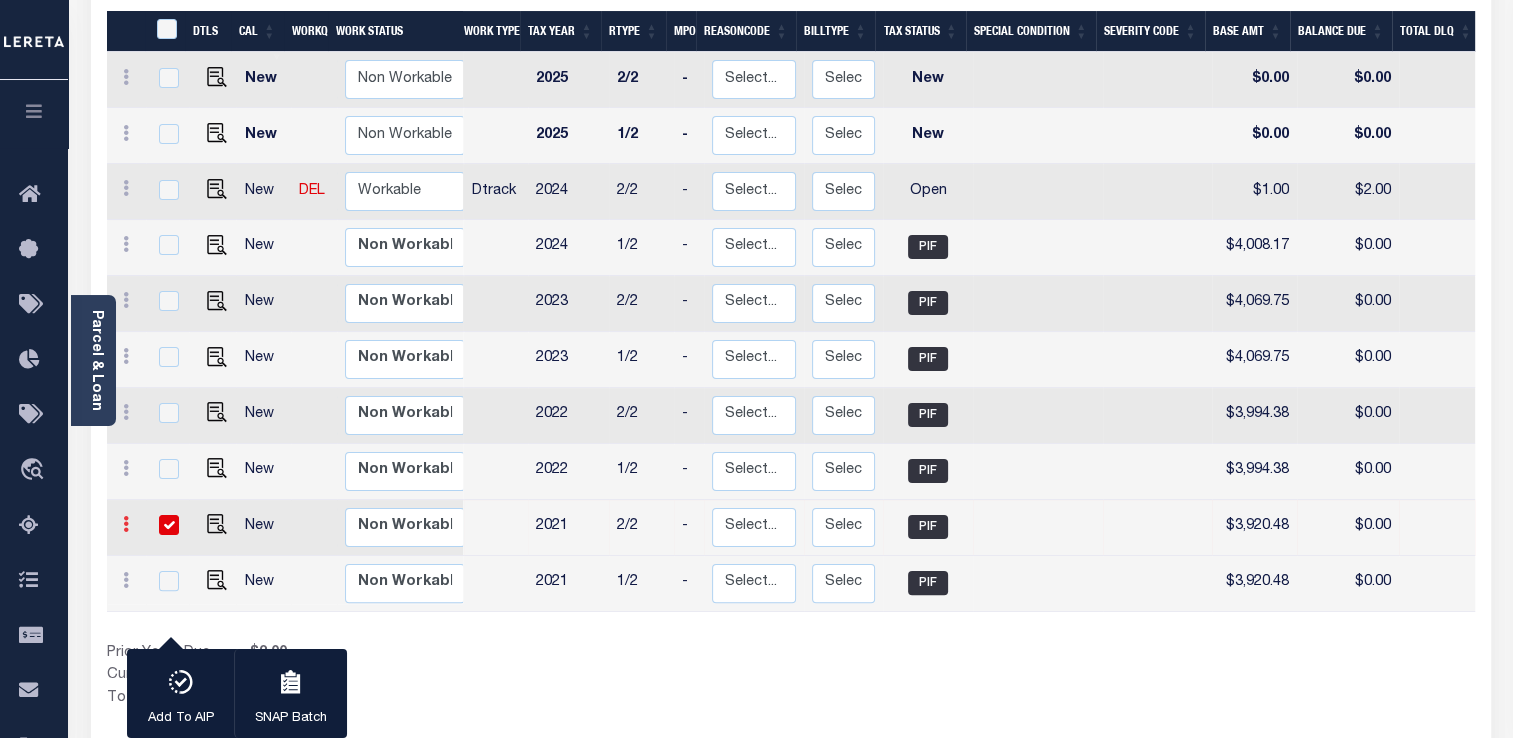 click at bounding box center [126, 524] 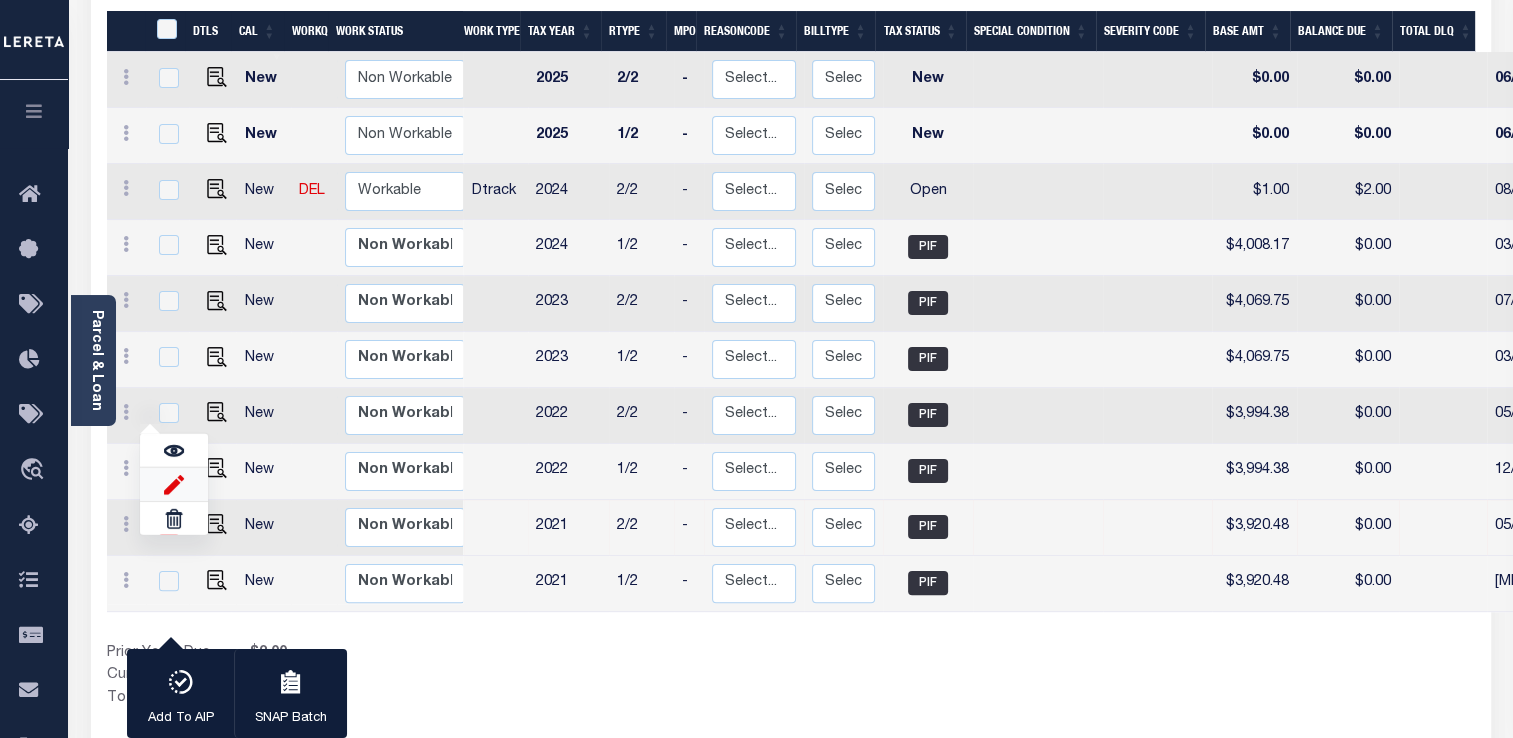 click at bounding box center [174, 484] 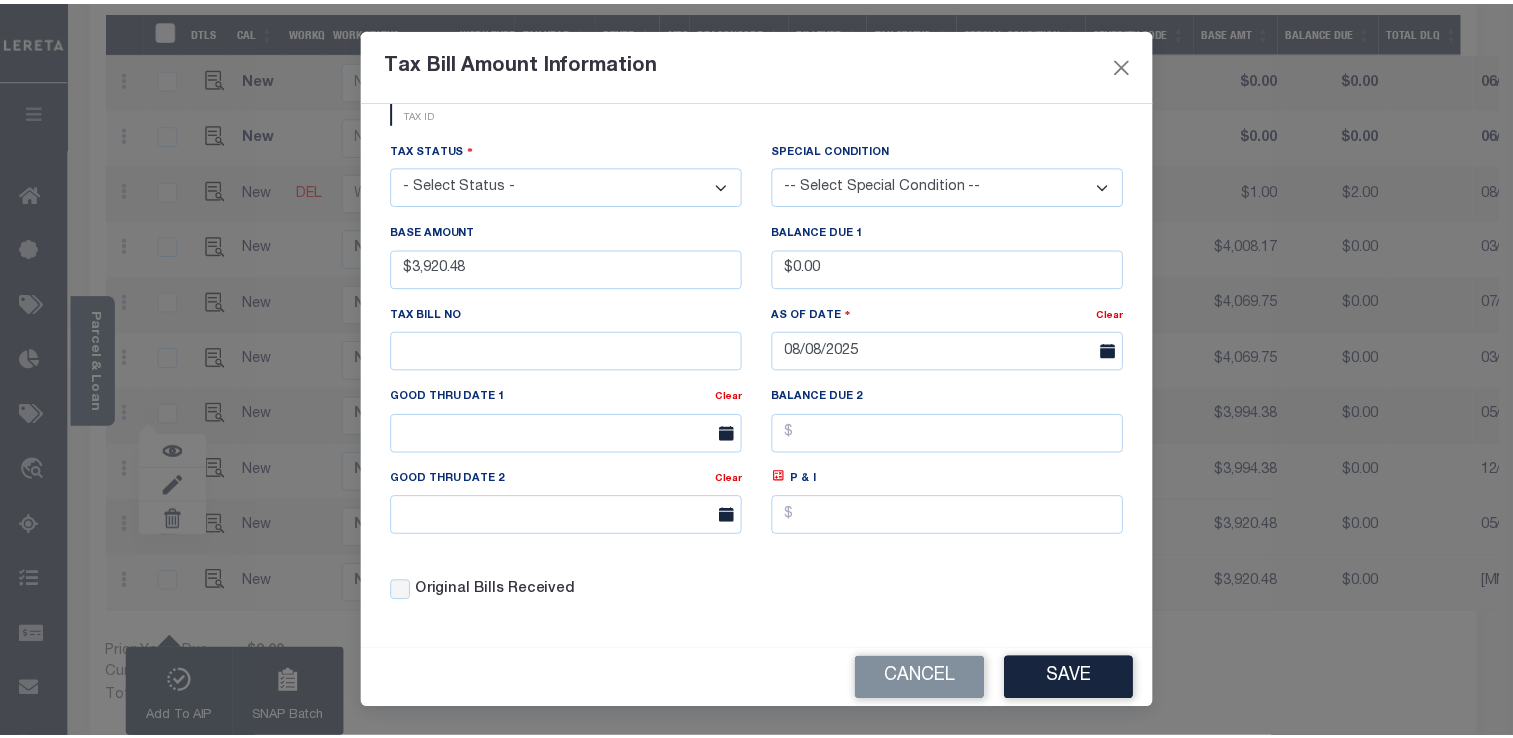 scroll, scrollTop: 0, scrollLeft: 0, axis: both 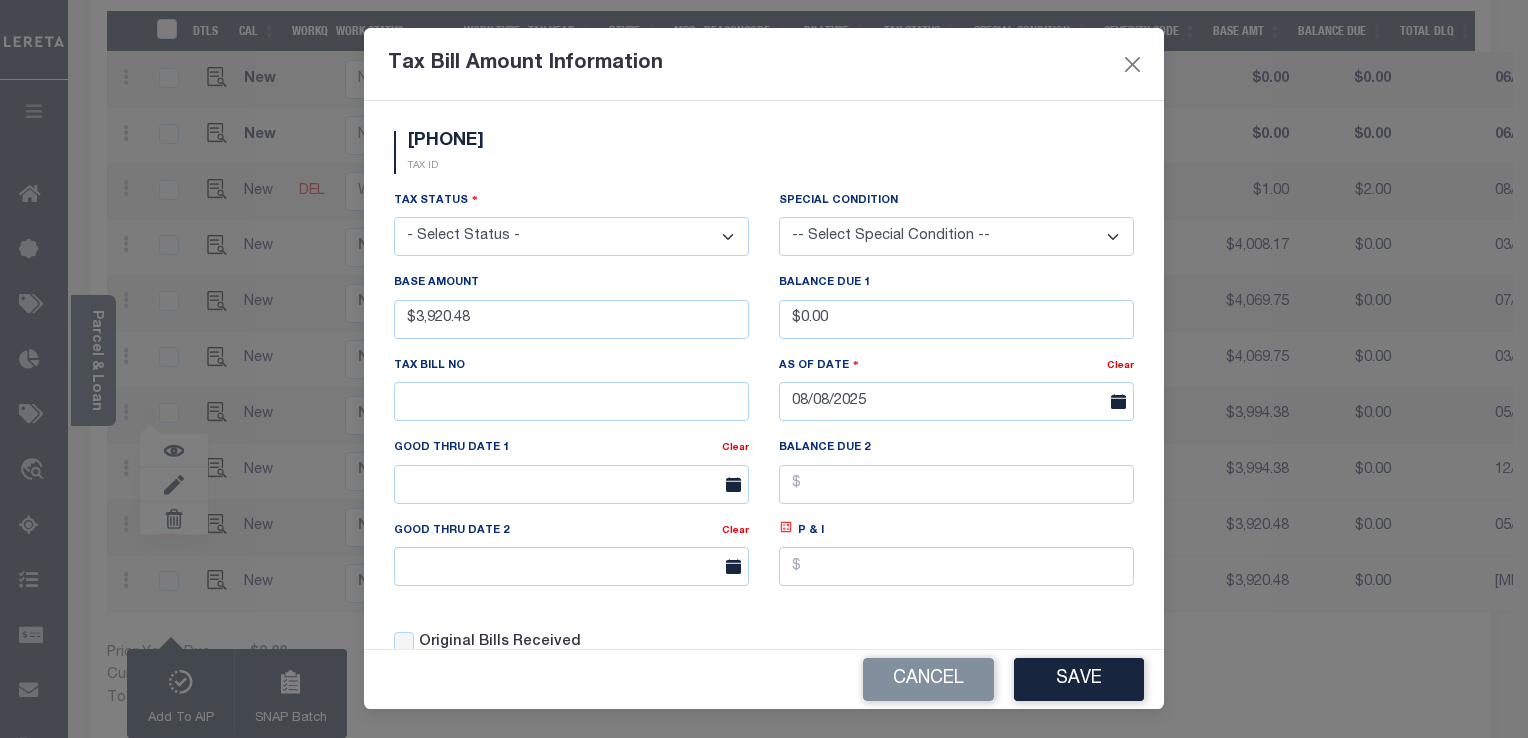 click 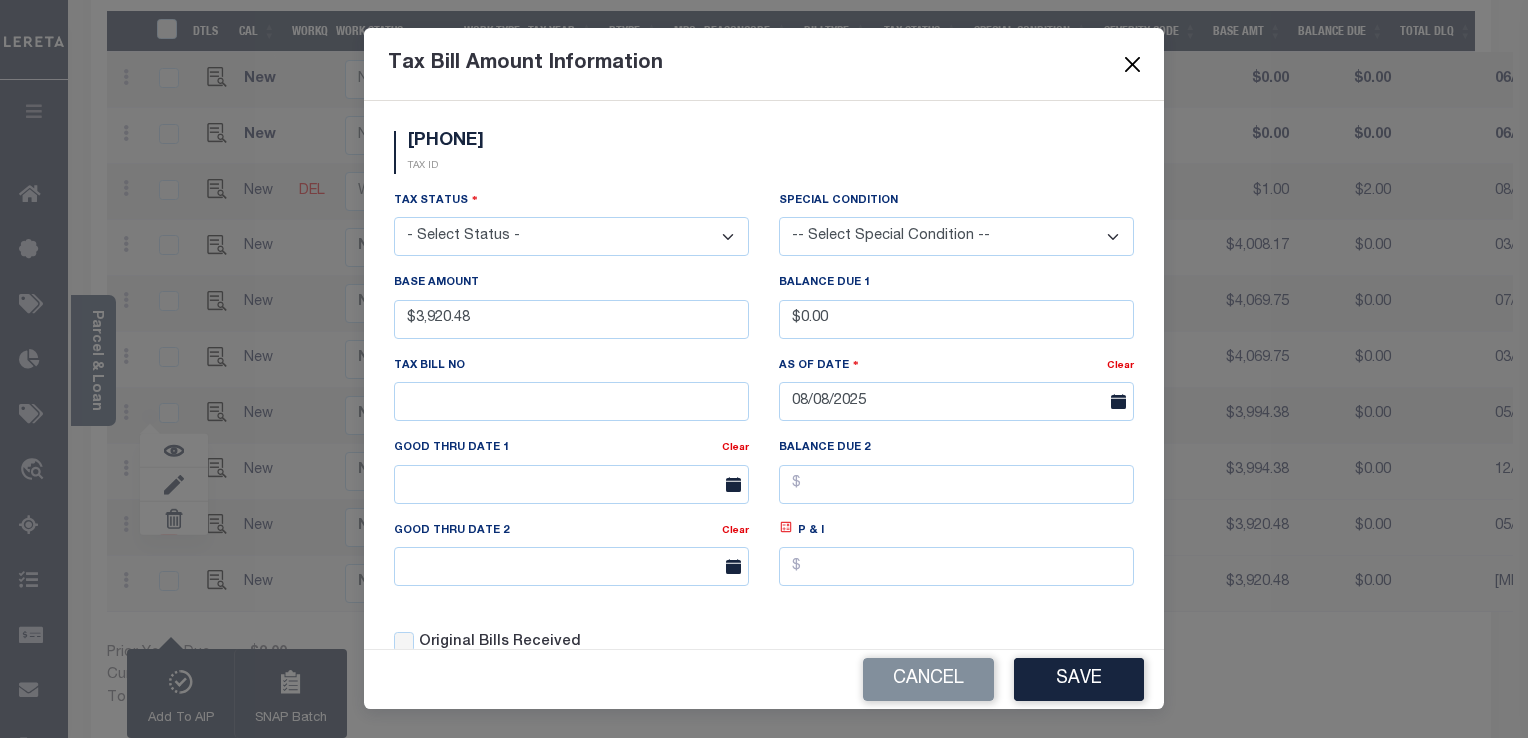 type on "$3,920.48" 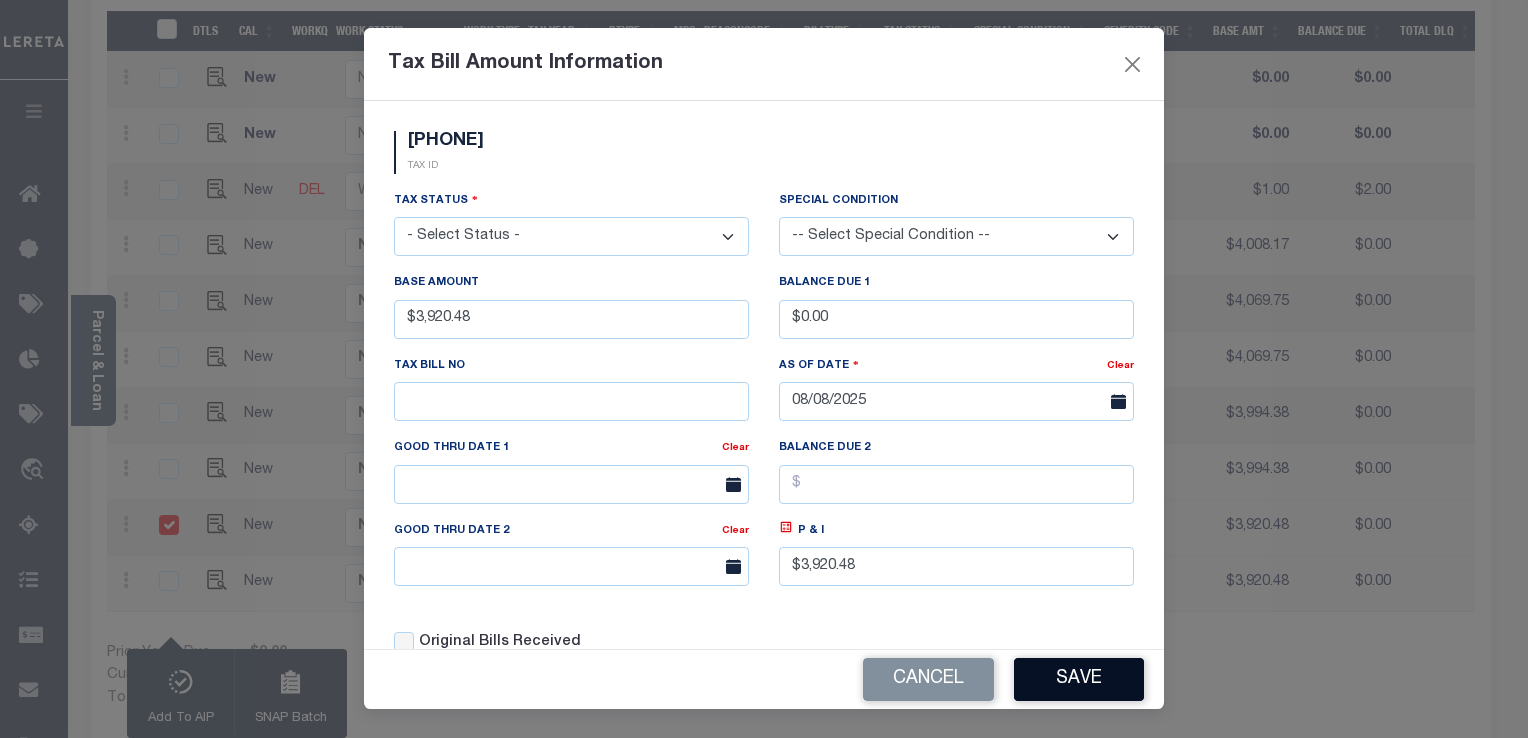click on "Save" at bounding box center (1079, 679) 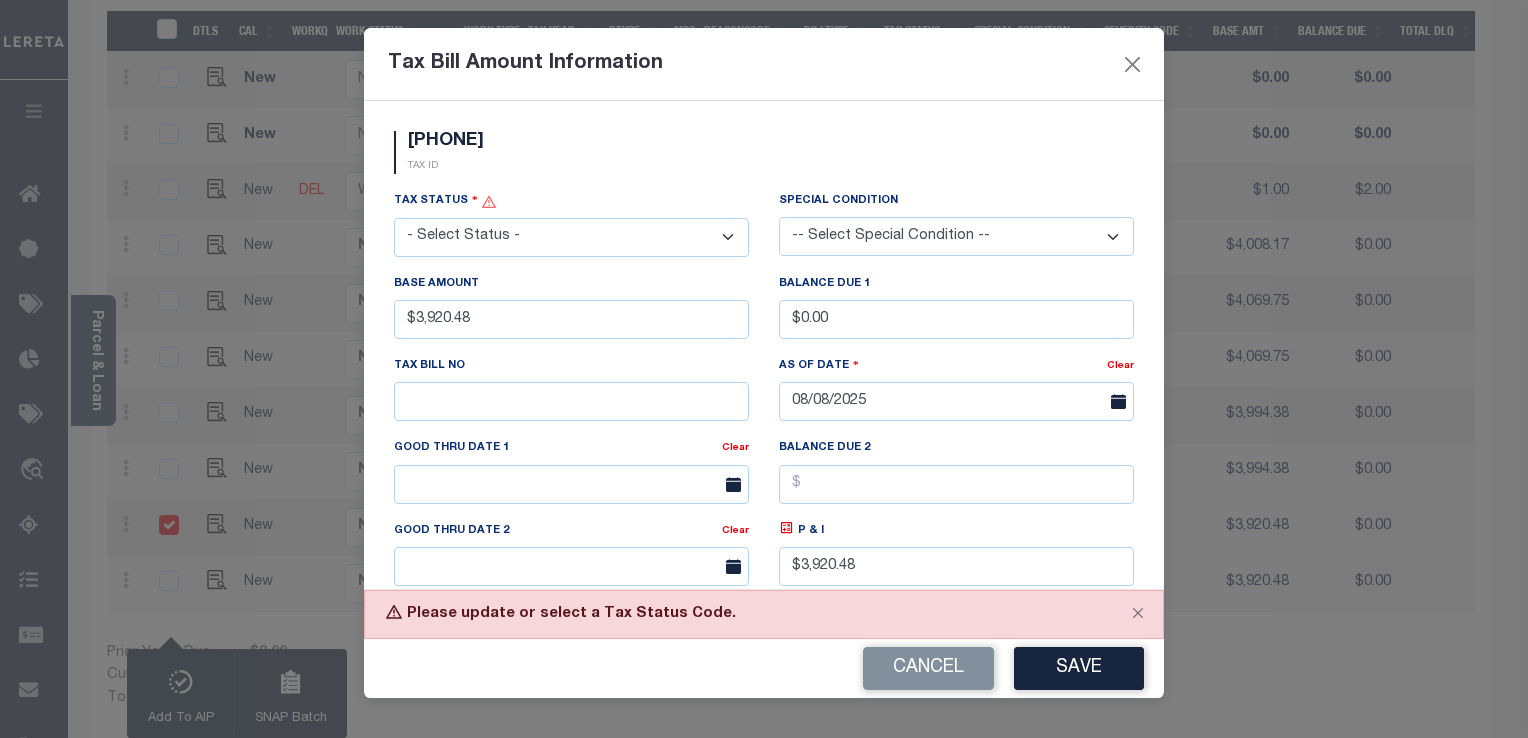 click on "- Select Status -
Open
Due/Unpaid
Paid
Incomplete
No Tax Due
Internal Refund Processed
New
PIF" at bounding box center [571, 237] 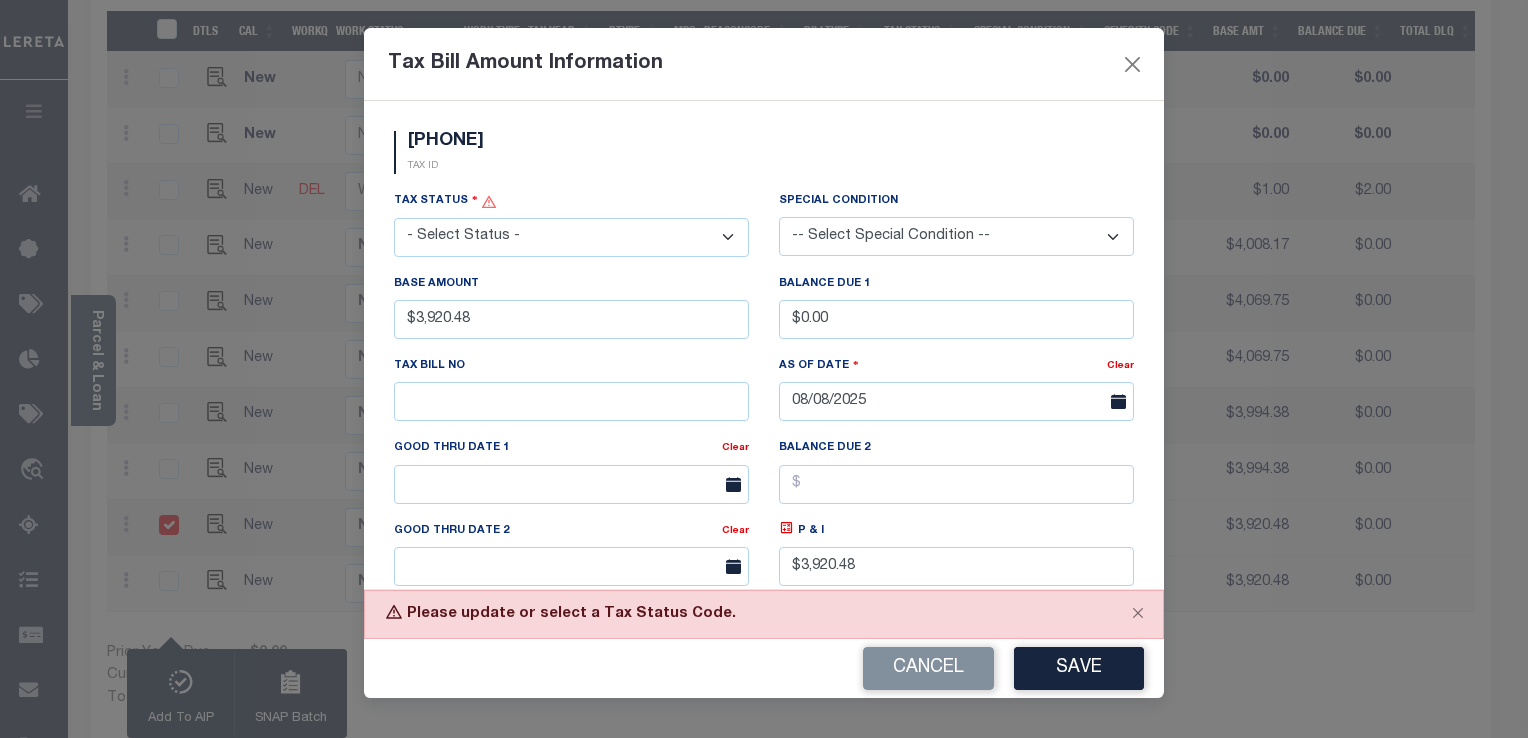 select on "PYD" 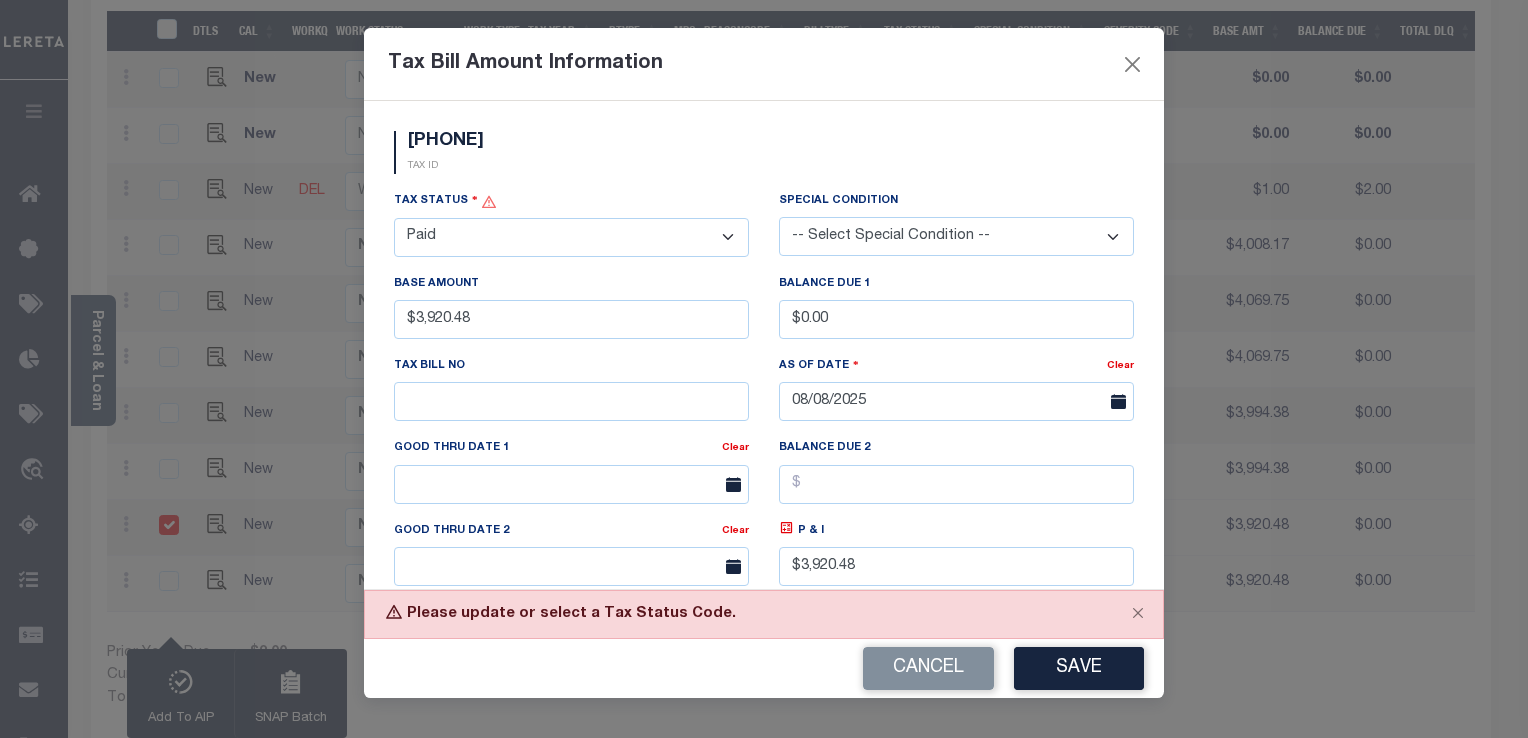 click on "- Select Status -
Open
Due/Unpaid
Paid
Incomplete
No Tax Due
Internal Refund Processed
New
PIF" at bounding box center (571, 237) 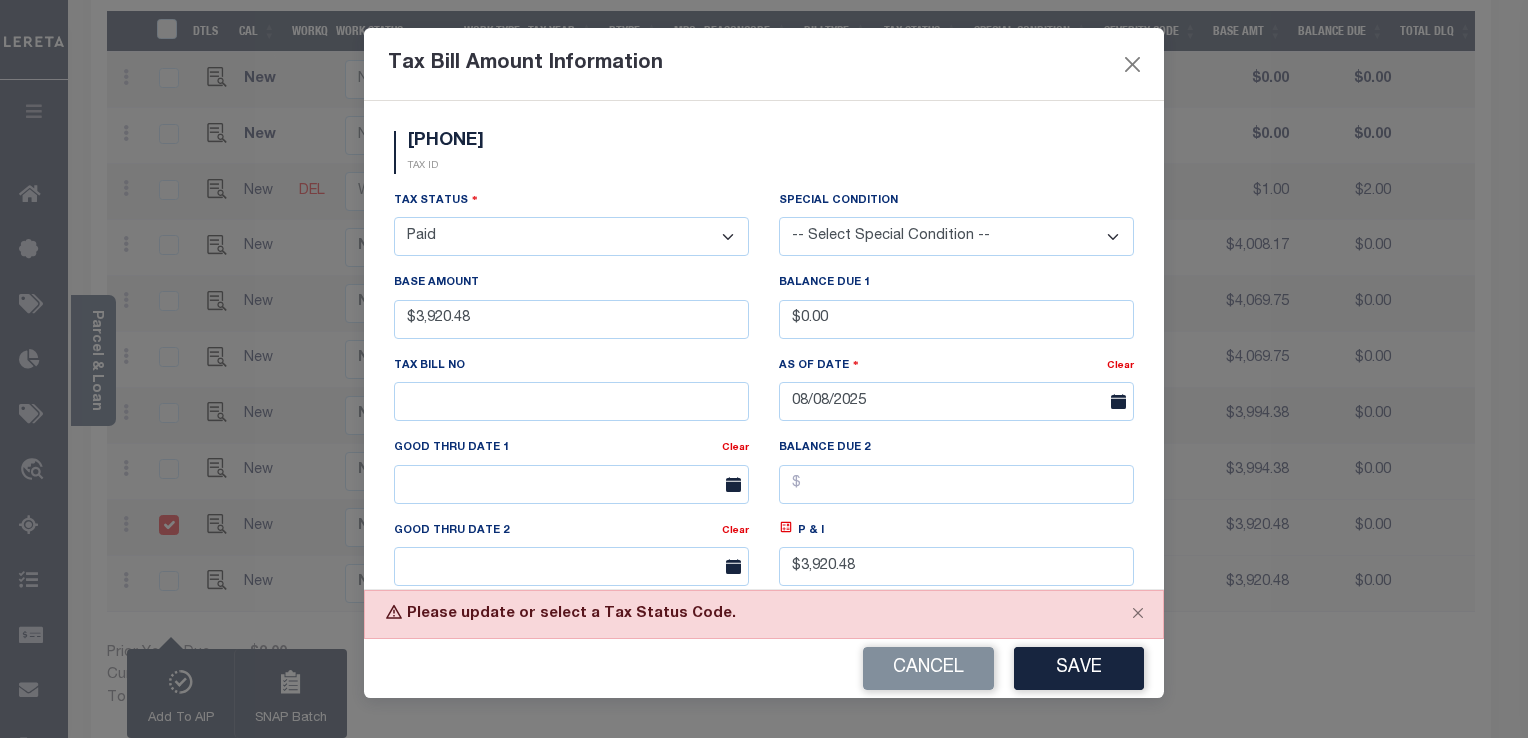 drag, startPoint x: 1068, startPoint y: 660, endPoint x: 1030, endPoint y: 653, distance: 38.63936 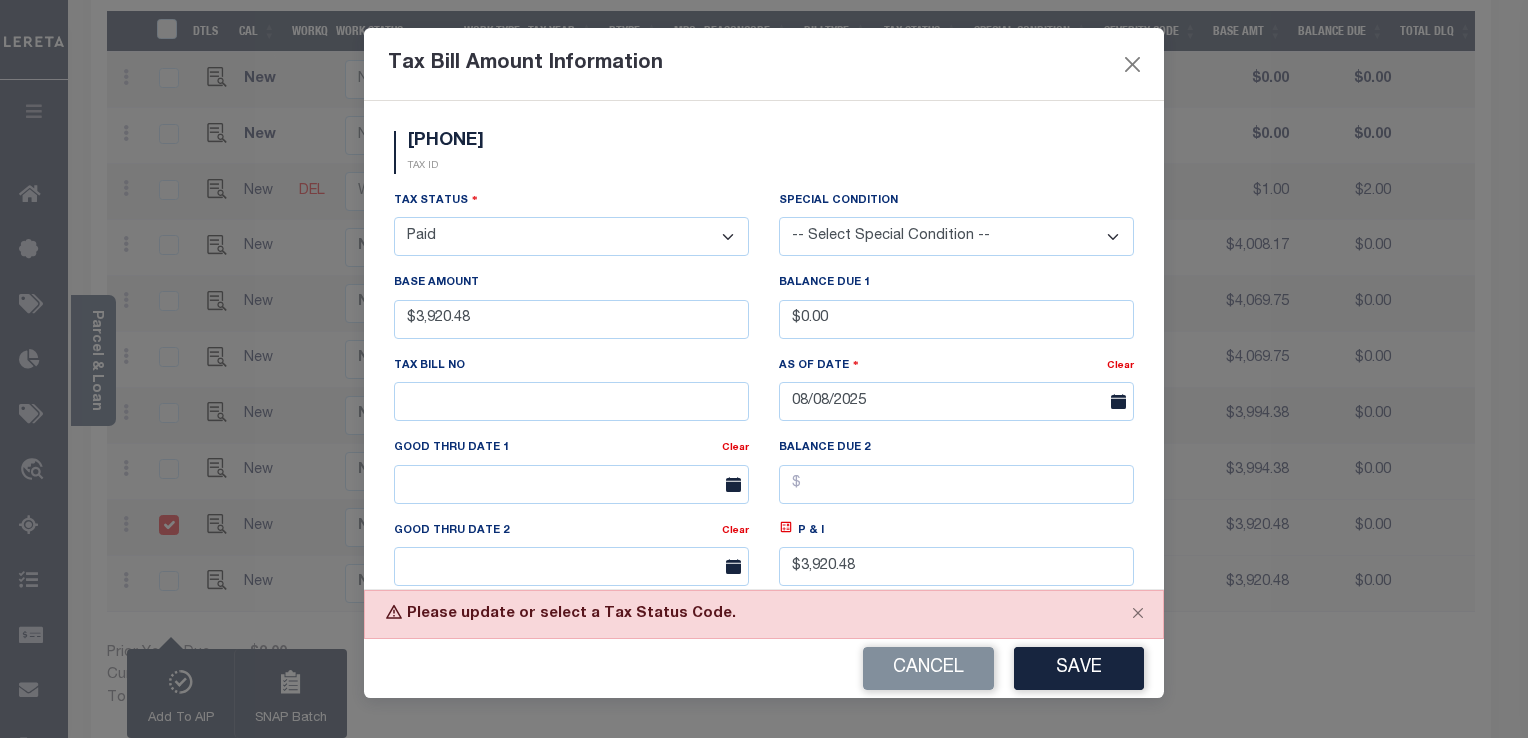 click on "Save" at bounding box center (1079, 668) 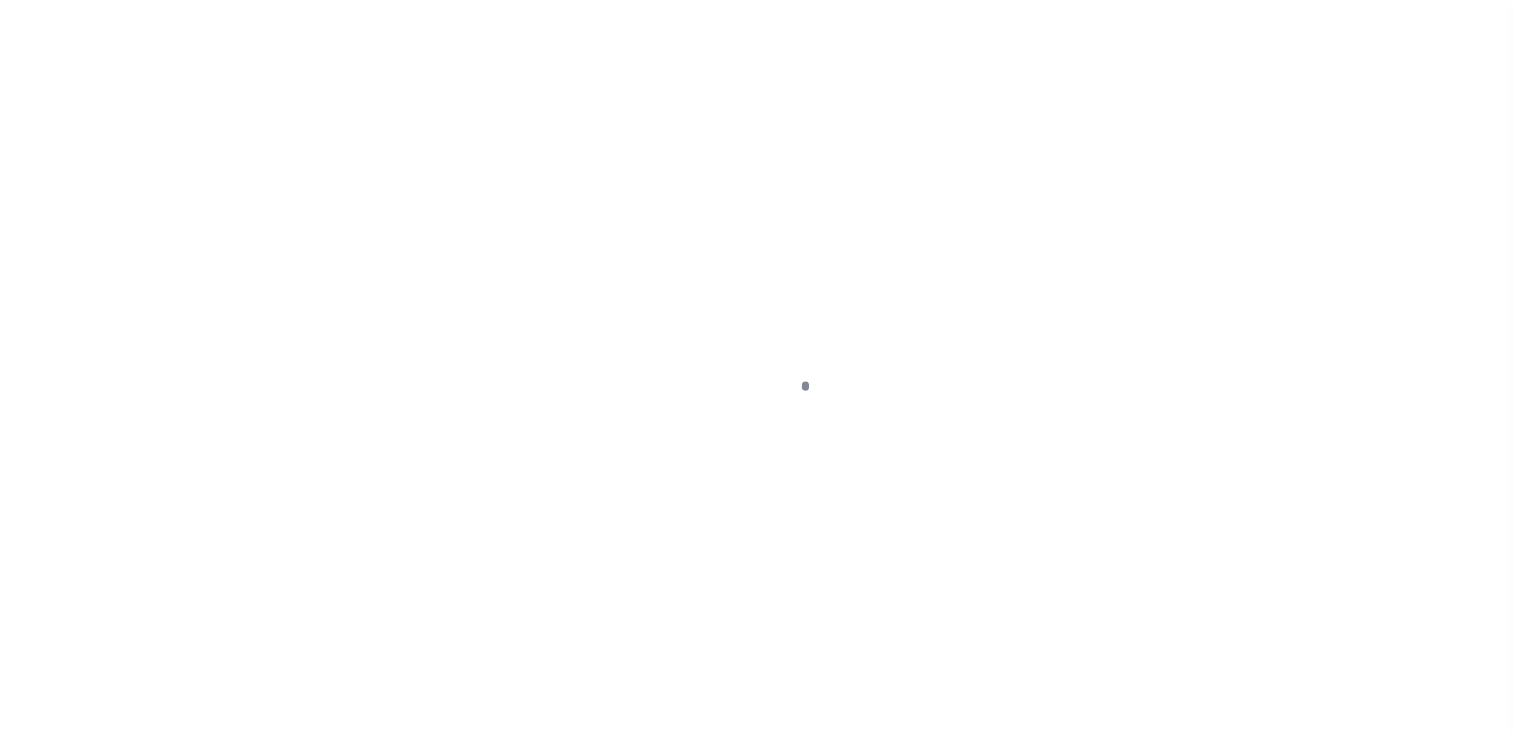 scroll, scrollTop: 284, scrollLeft: 0, axis: vertical 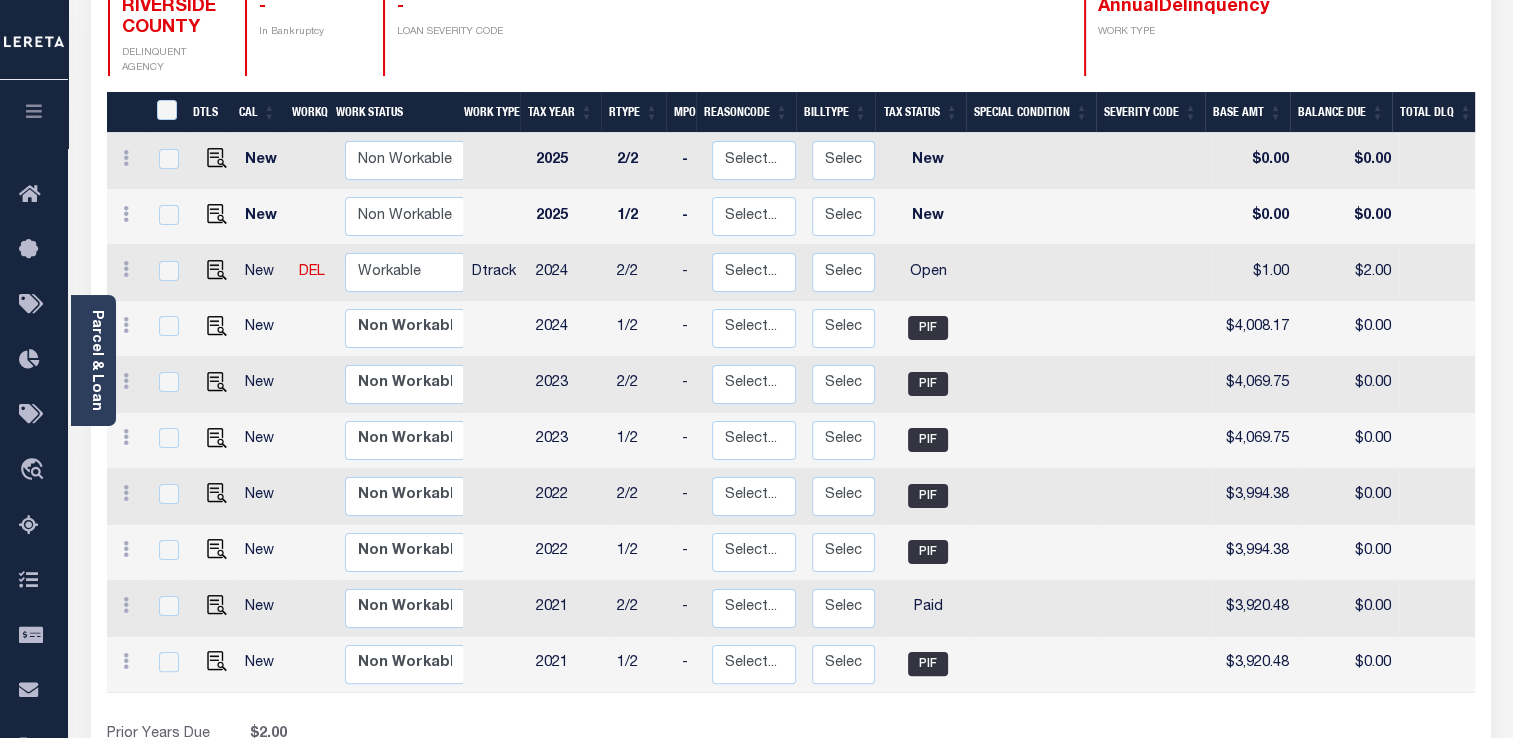 click at bounding box center [127, 608] 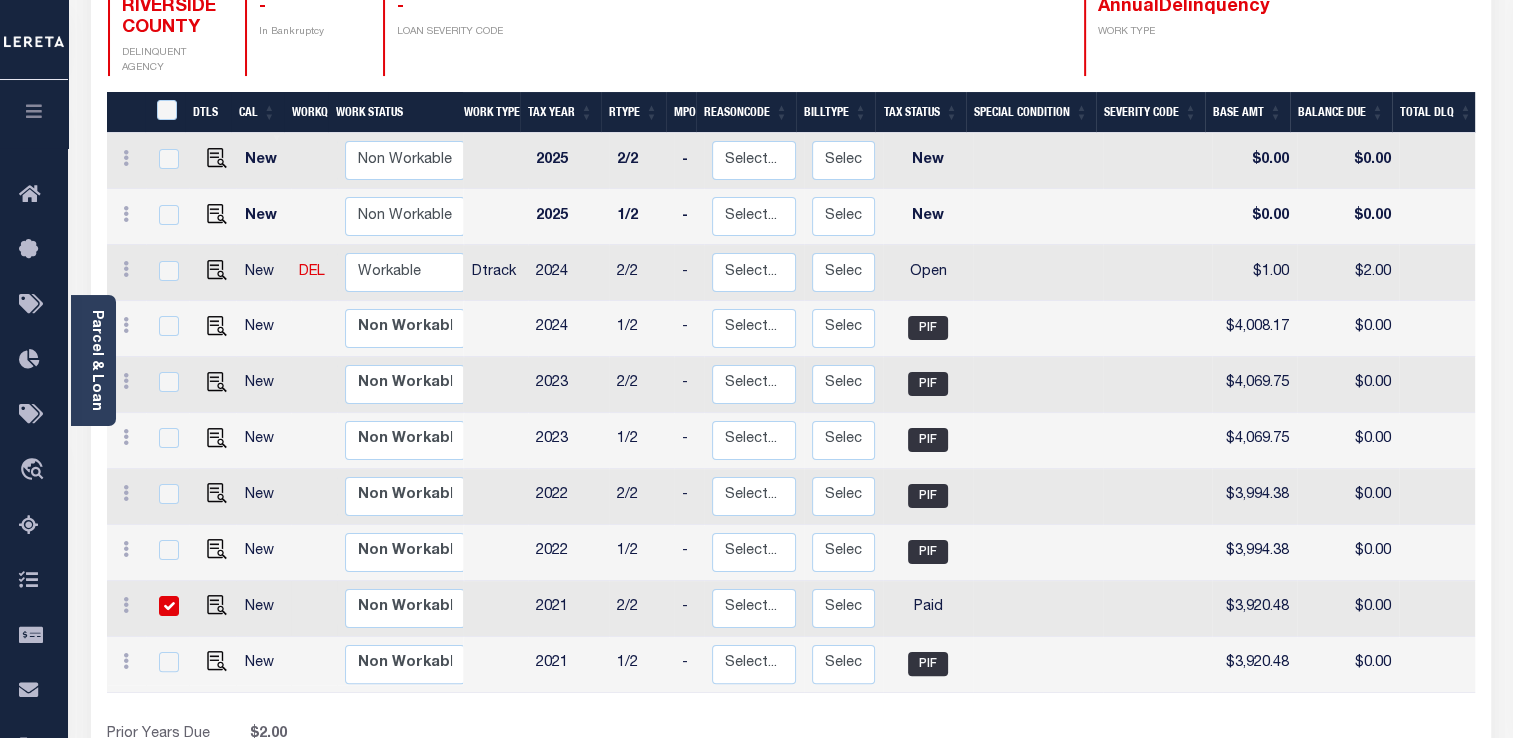 checkbox on "true" 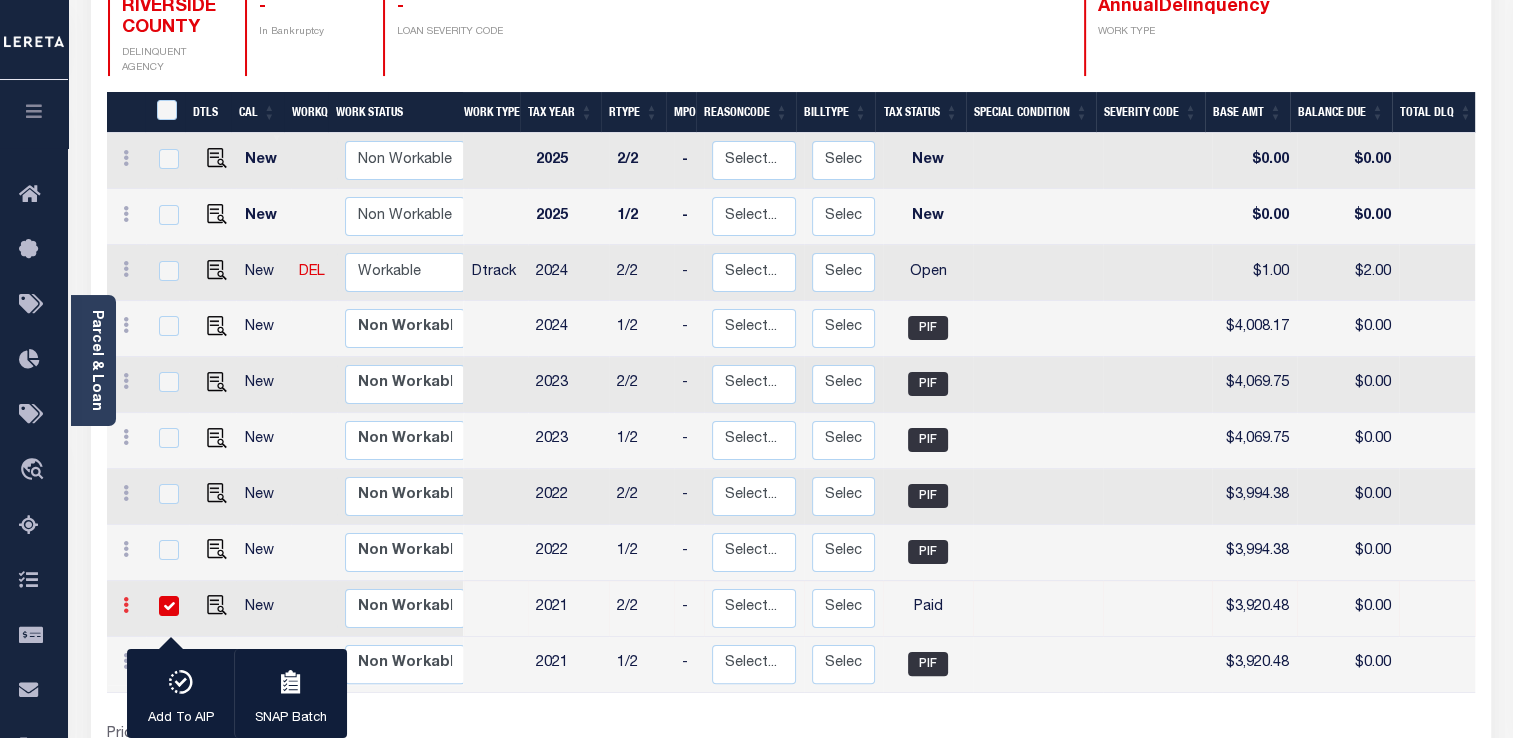 click at bounding box center [126, 605] 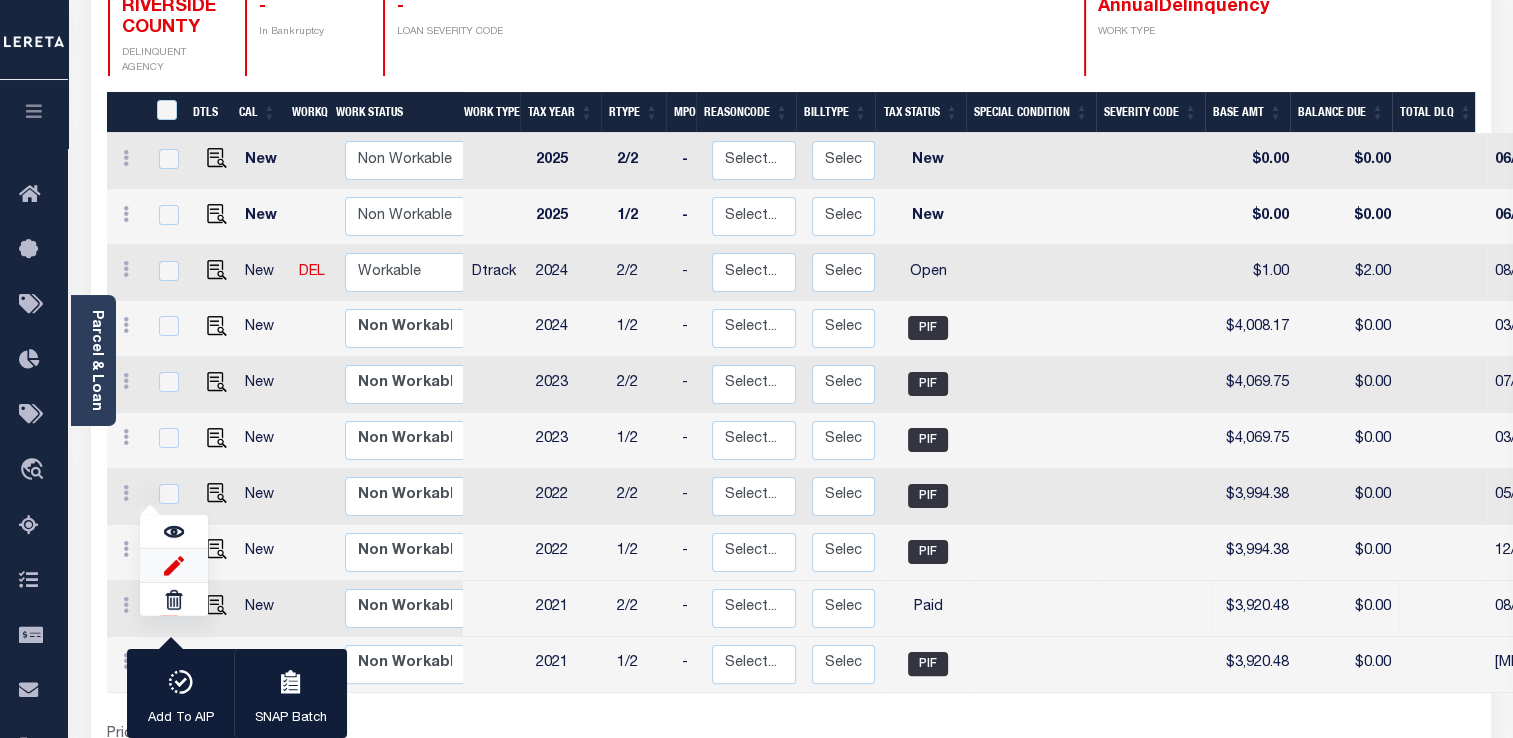 click at bounding box center (174, 565) 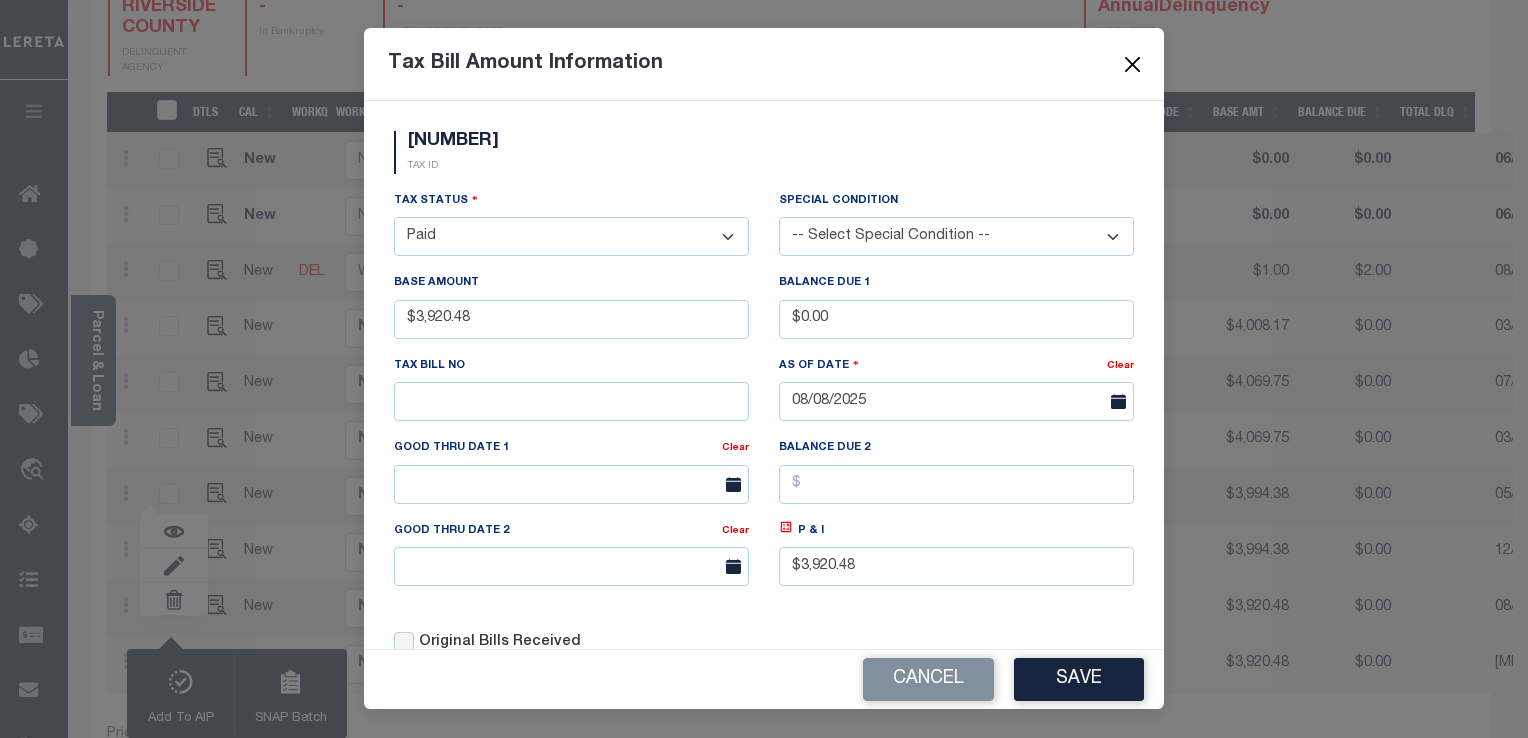 click at bounding box center (1133, 64) 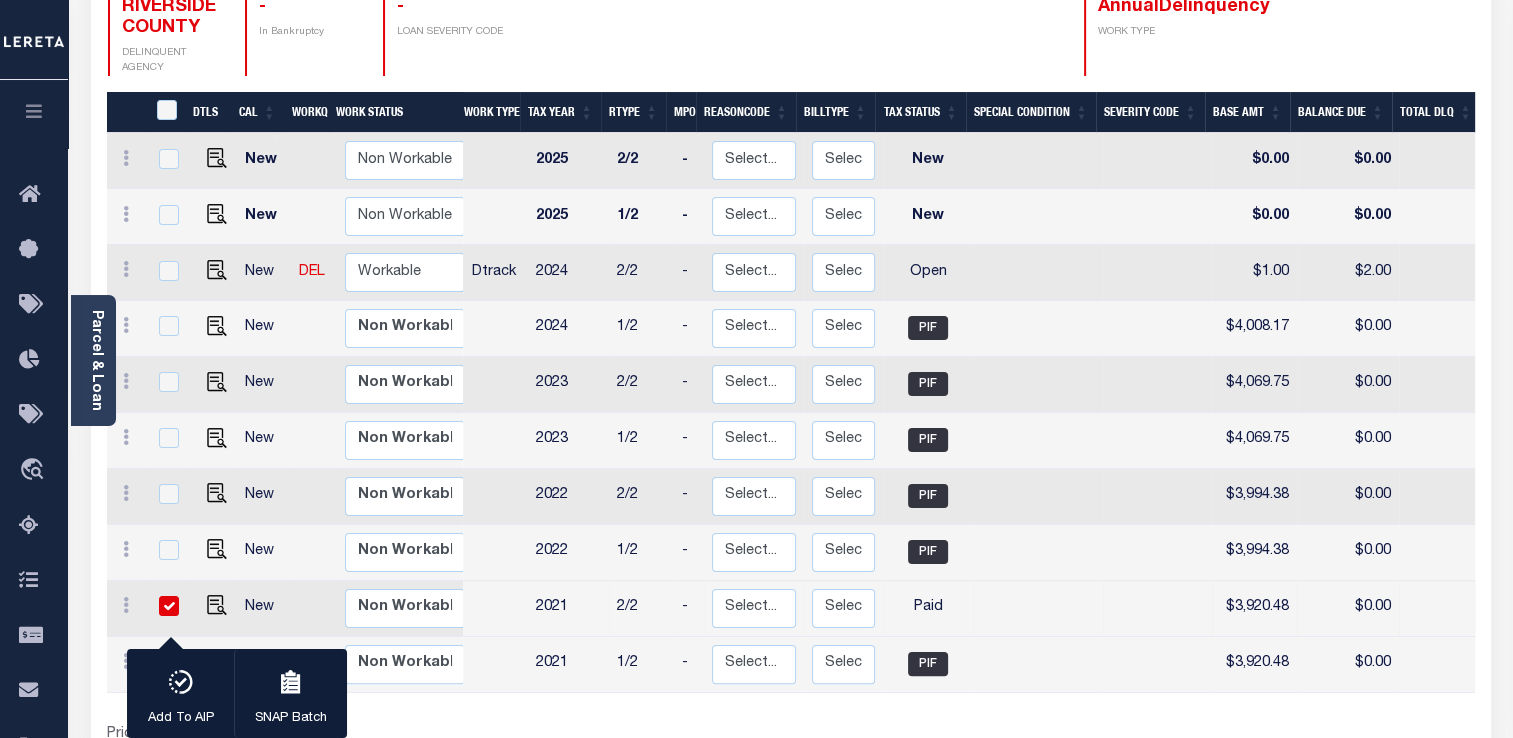 click at bounding box center [169, 606] 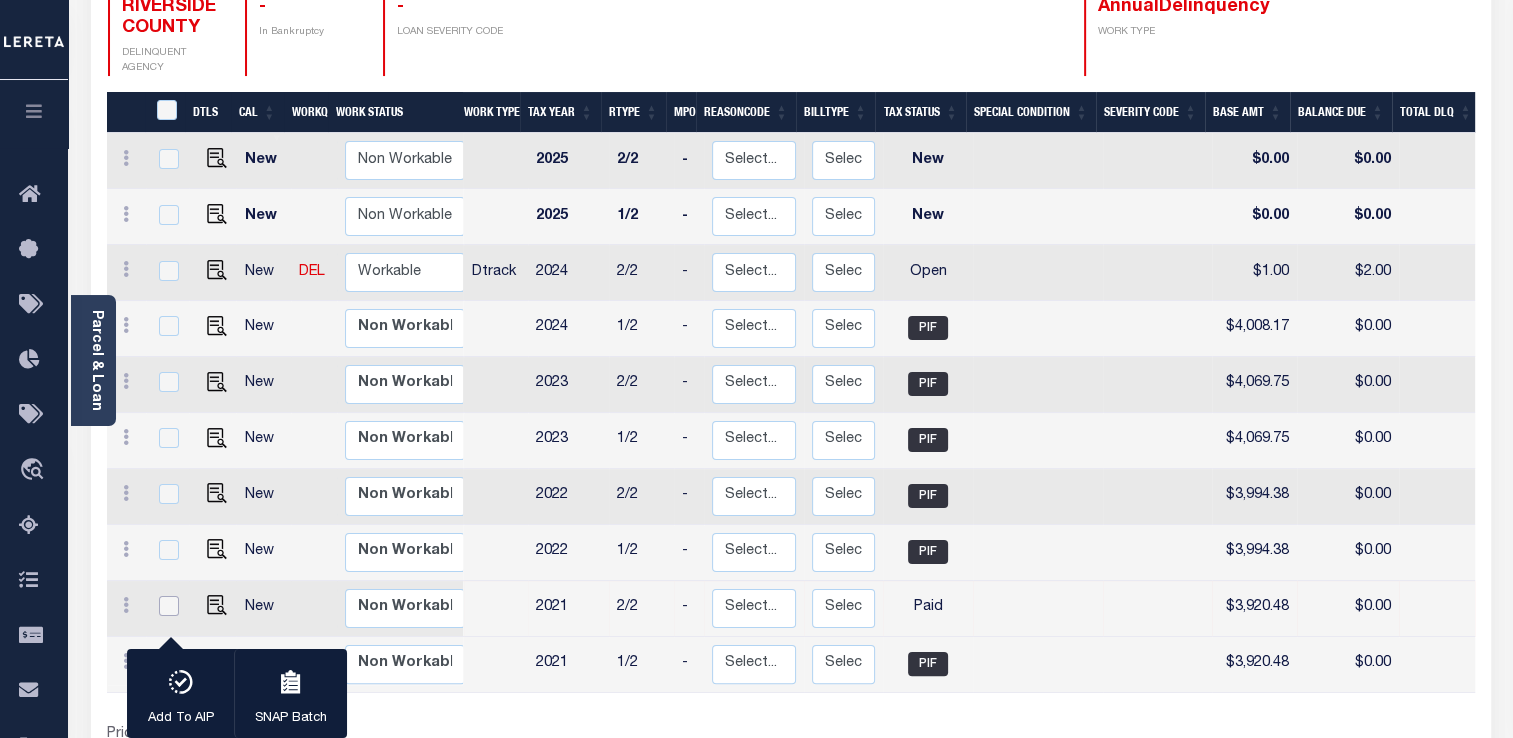 checkbox on "false" 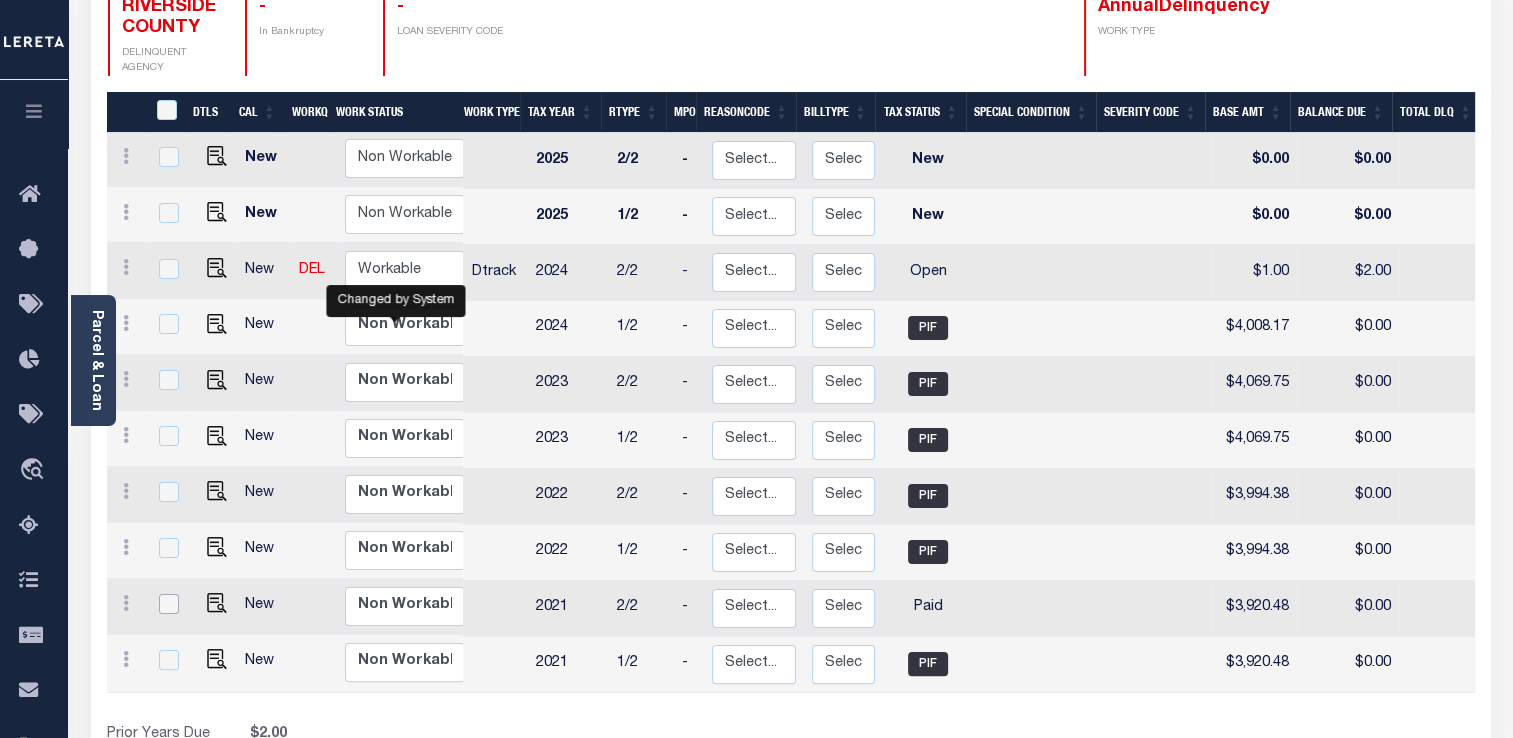 scroll, scrollTop: 0, scrollLeft: 0, axis: both 